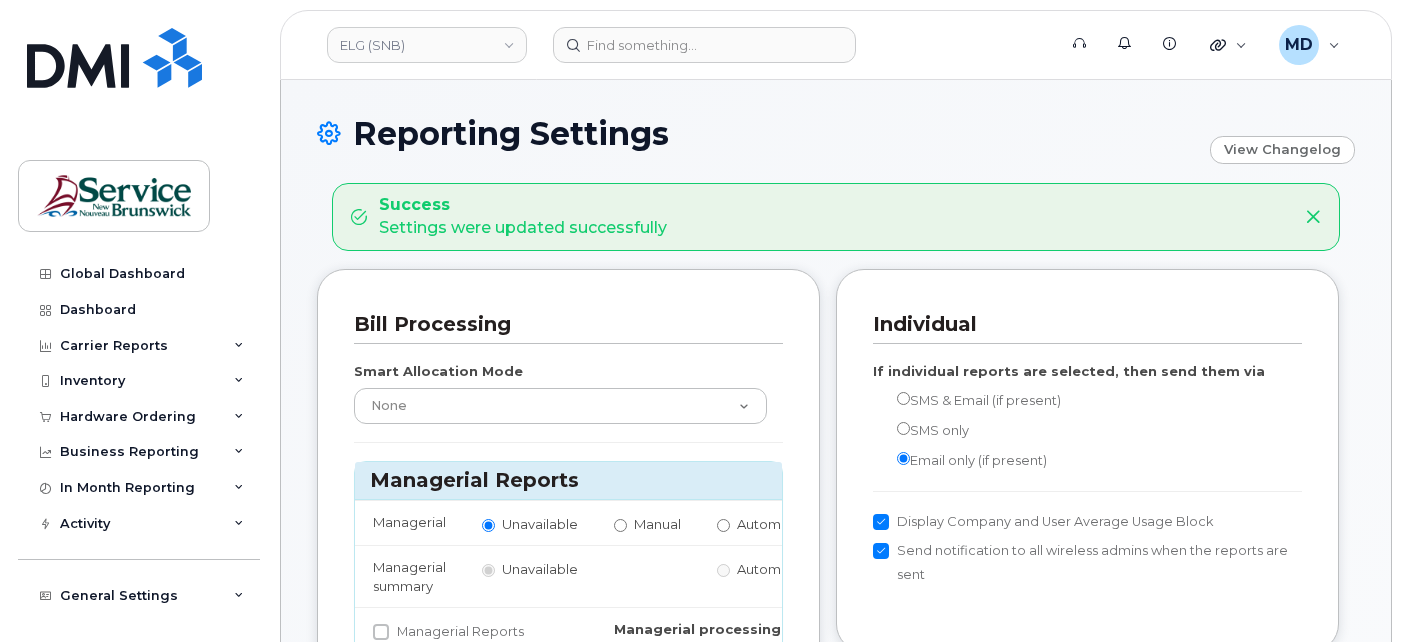 scroll, scrollTop: 0, scrollLeft: 0, axis: both 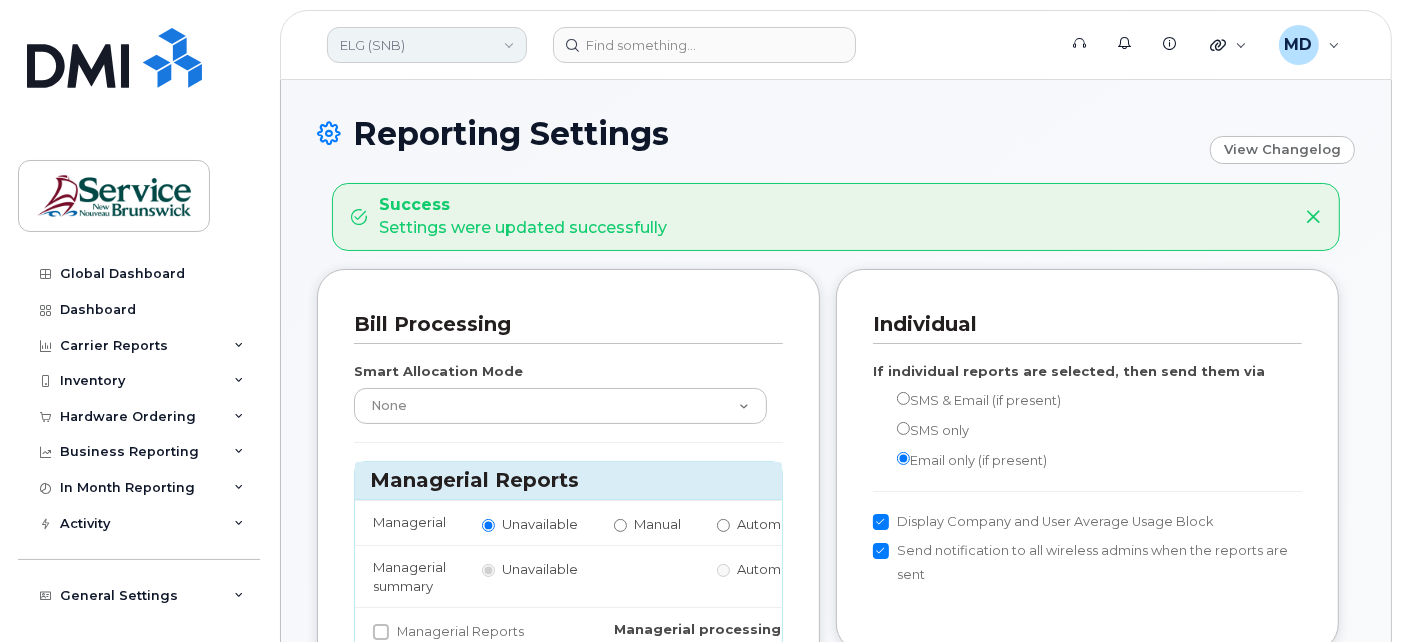 click on "ELG (SNB)" at bounding box center (427, 45) 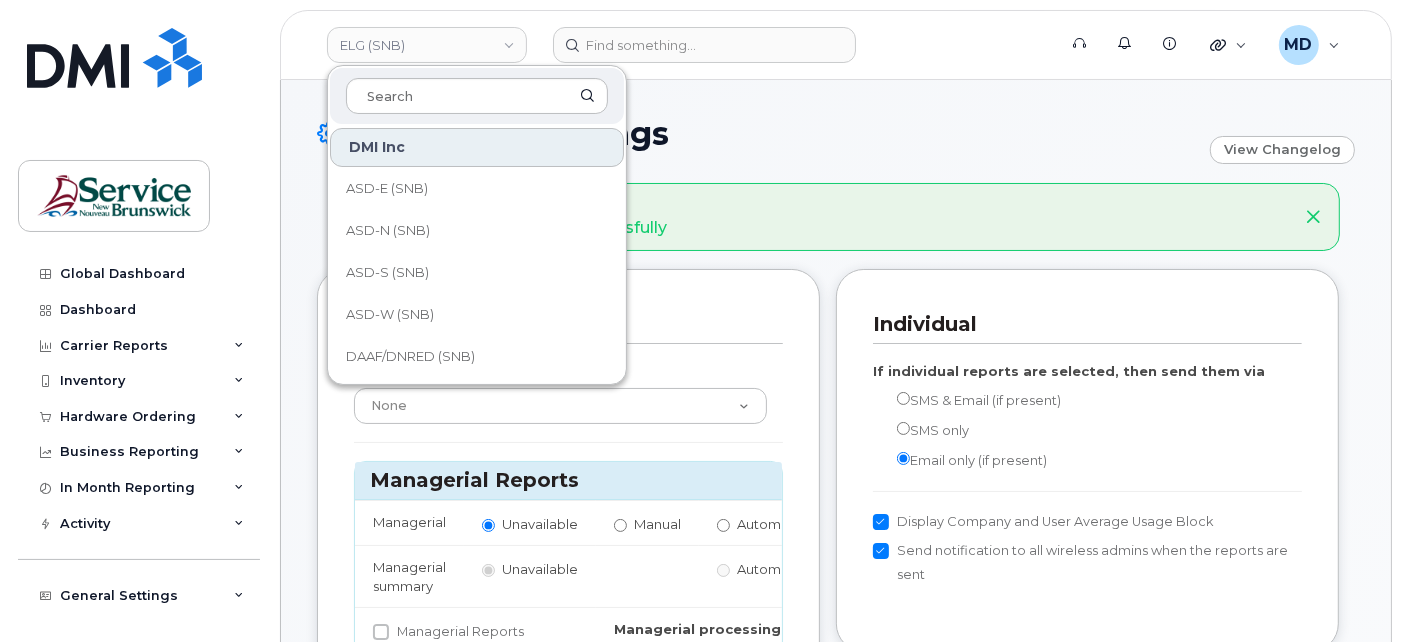 scroll, scrollTop: 968, scrollLeft: 0, axis: vertical 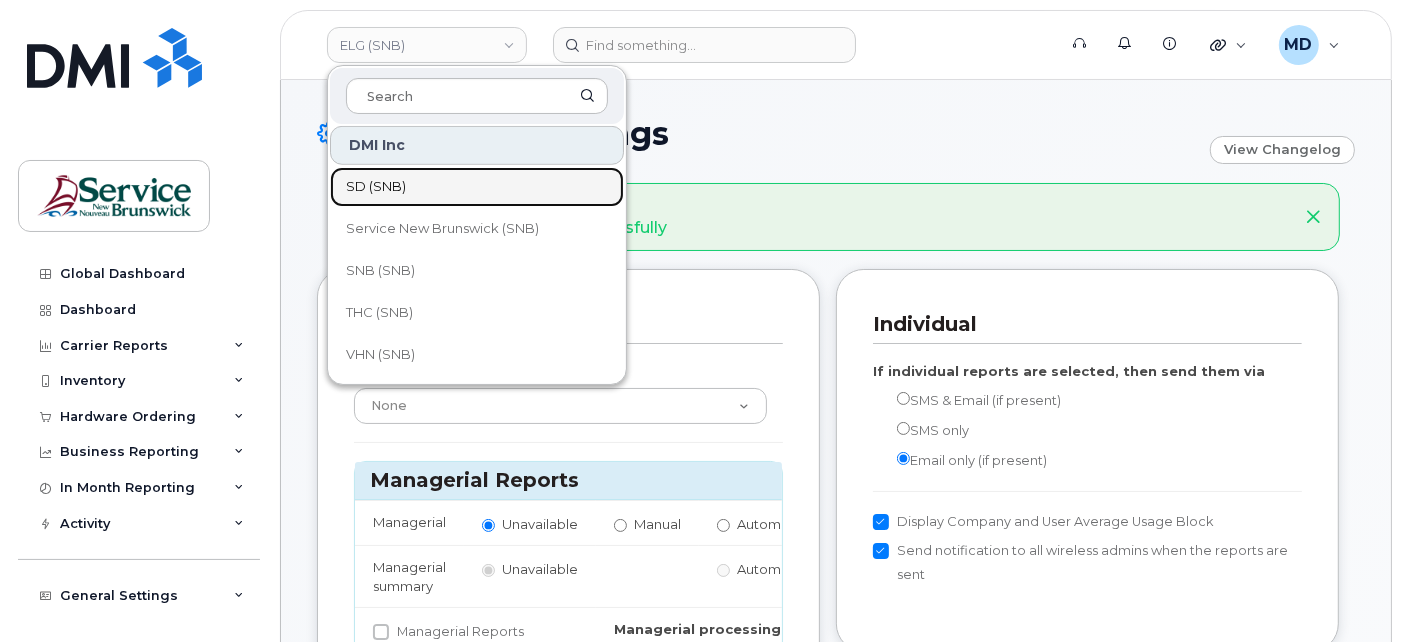 click on "SD (SNB)" at bounding box center [376, 187] 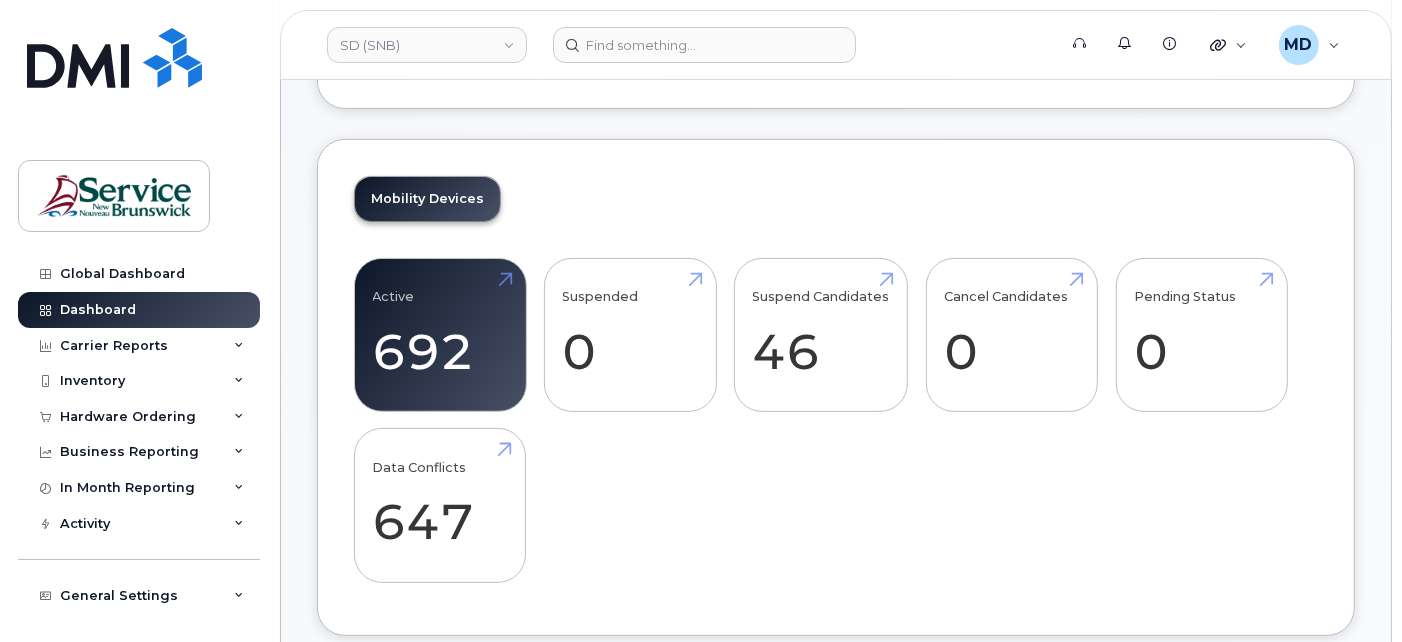 scroll, scrollTop: 740, scrollLeft: 0, axis: vertical 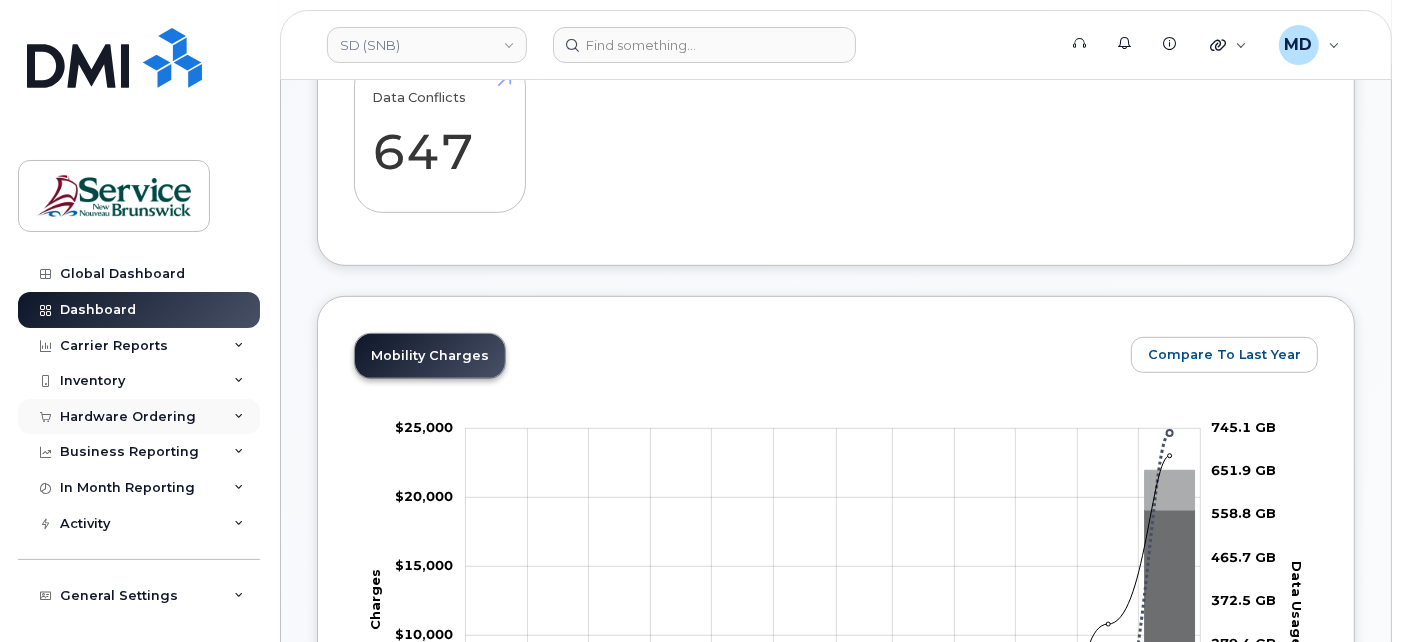 click on "Hardware Ordering" at bounding box center [139, 417] 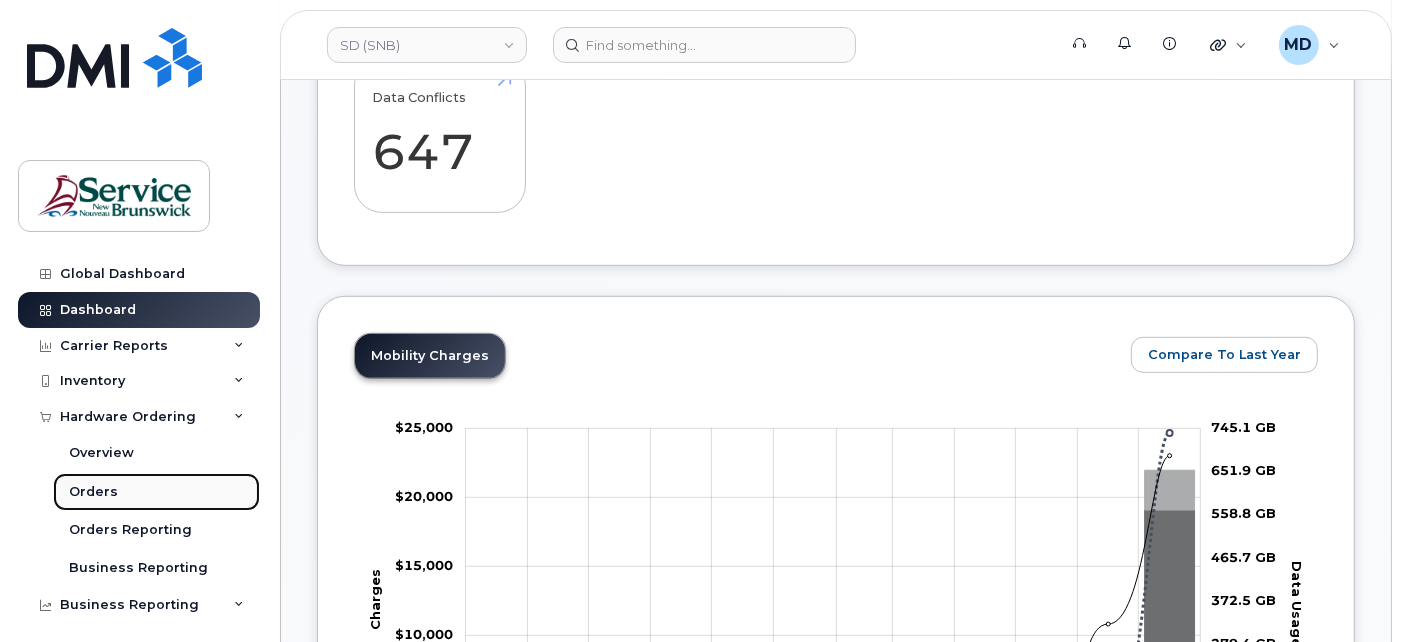click on "Orders" at bounding box center [93, 492] 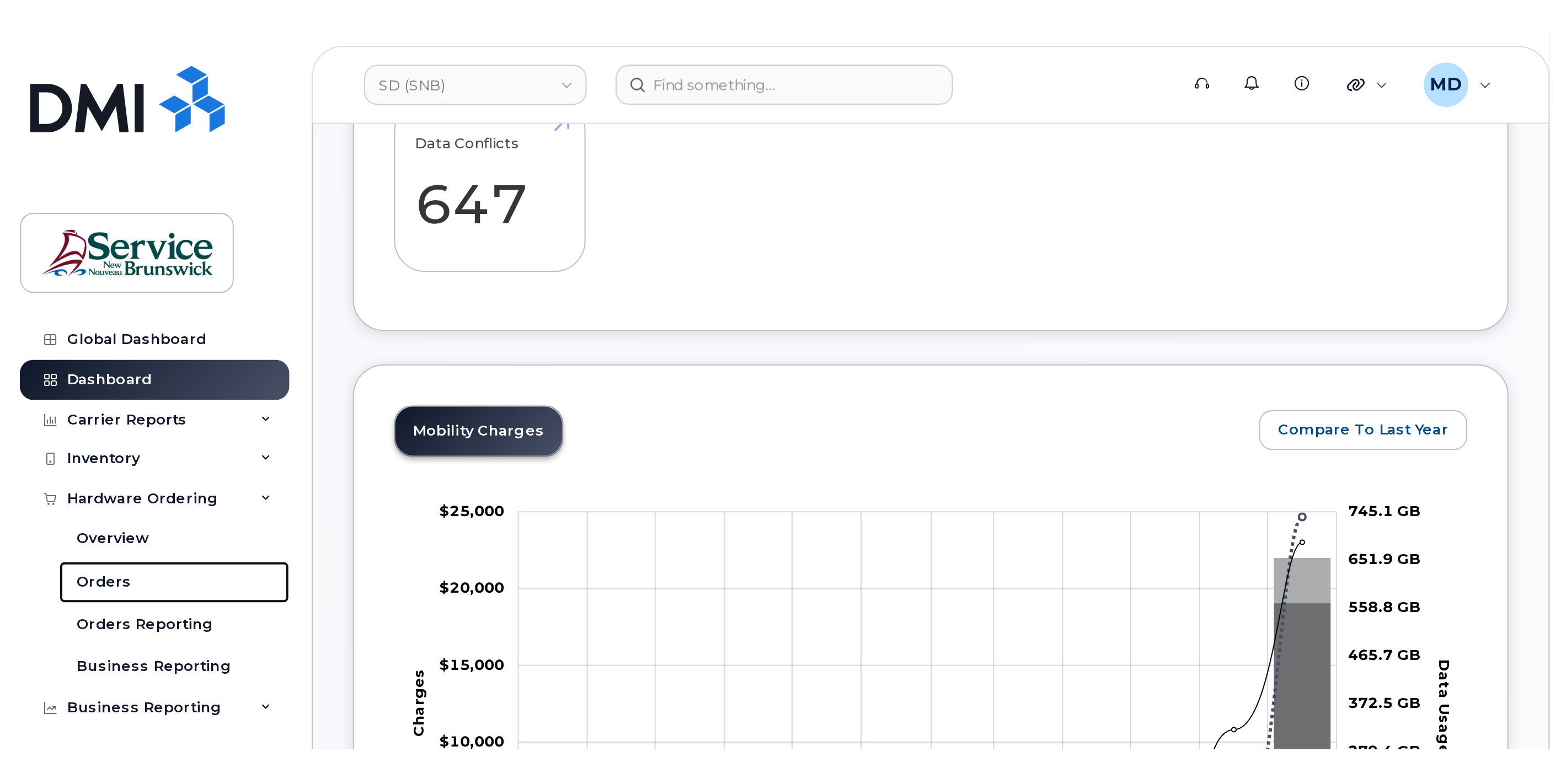 scroll, scrollTop: 0, scrollLeft: 0, axis: both 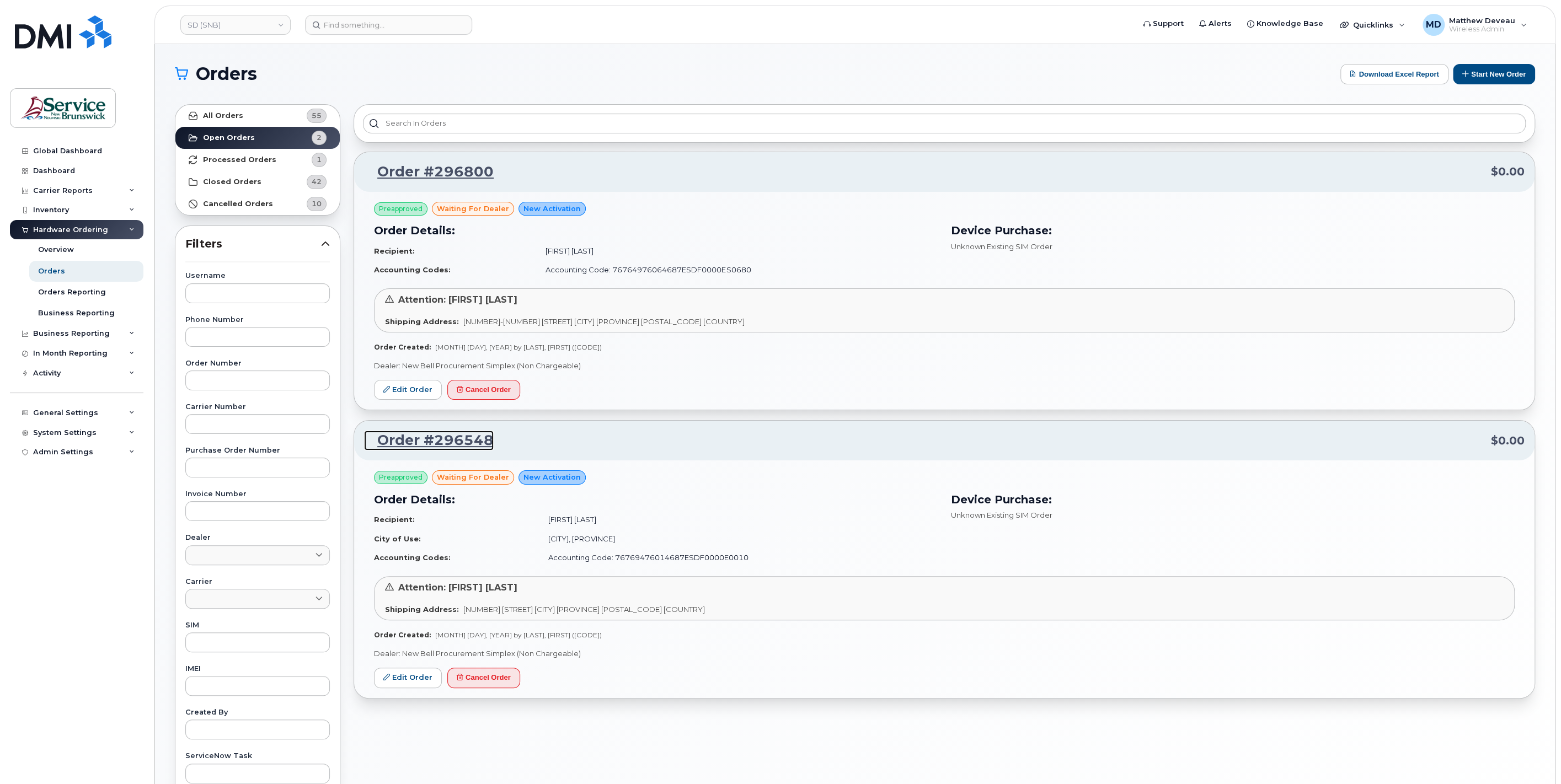 drag, startPoint x: 442, startPoint y: 442, endPoint x: 501, endPoint y: 504, distance: 85.58621 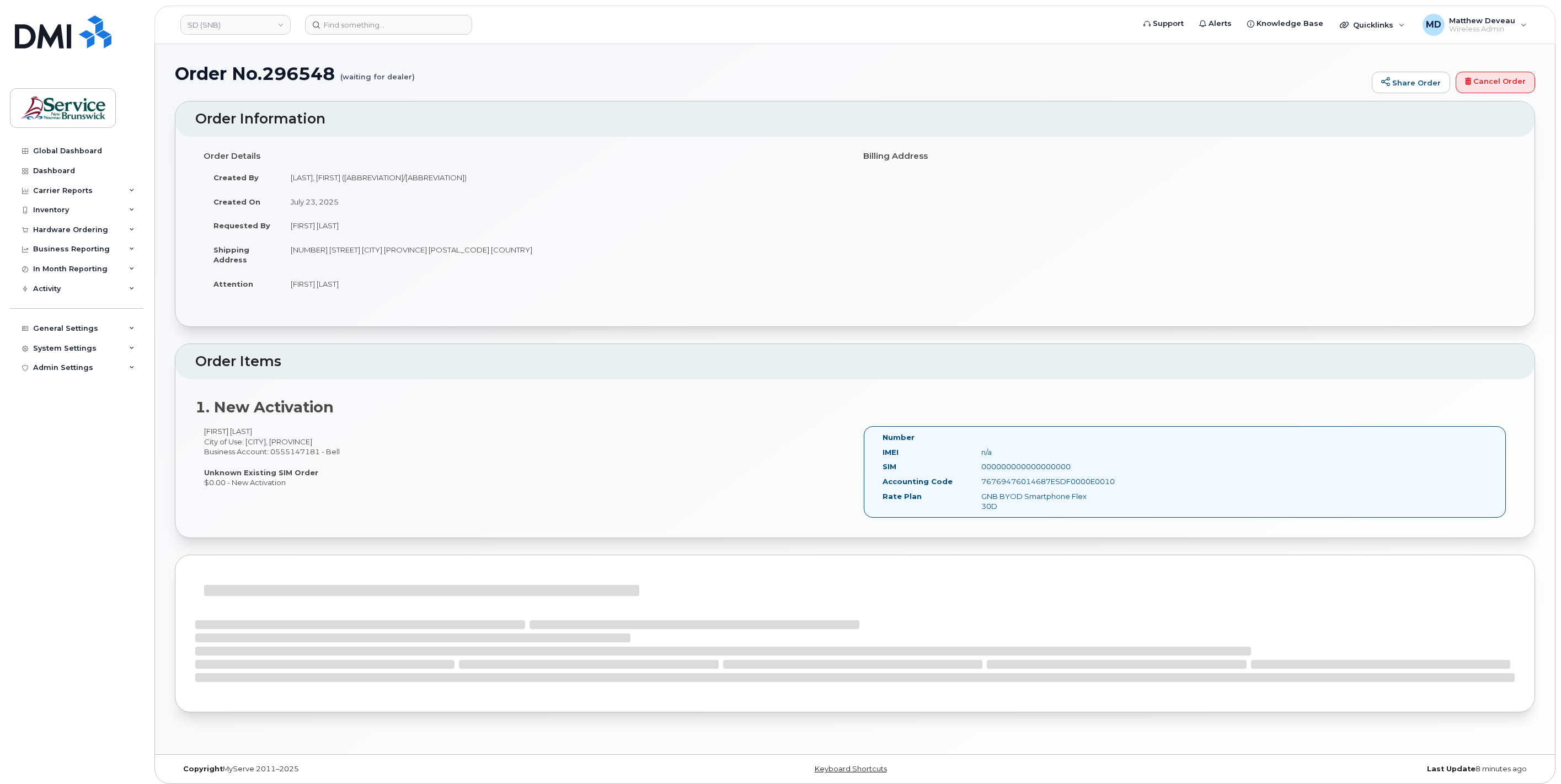 scroll, scrollTop: 0, scrollLeft: 0, axis: both 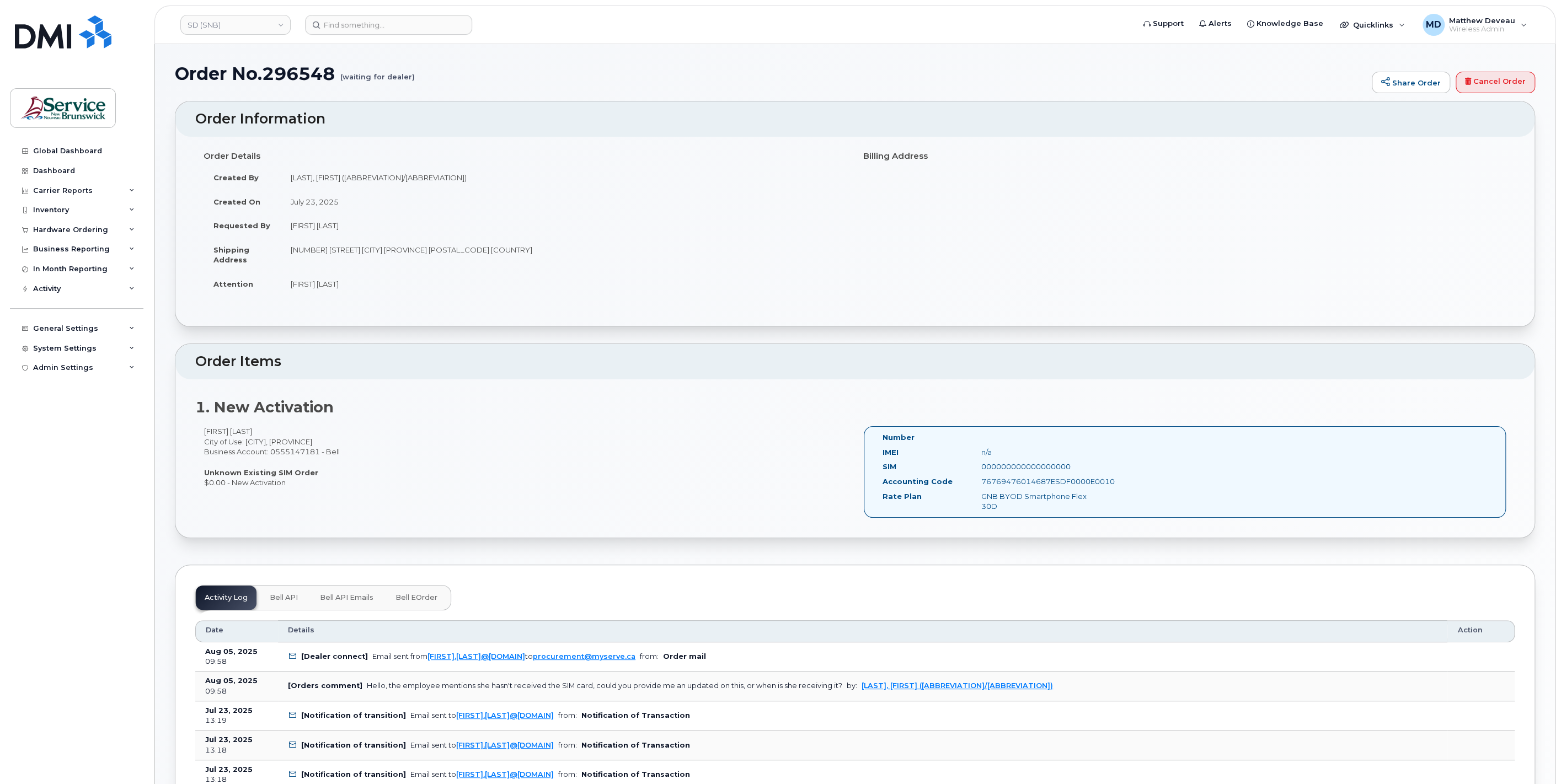 click on "Bell eOrder" at bounding box center [416, 598] 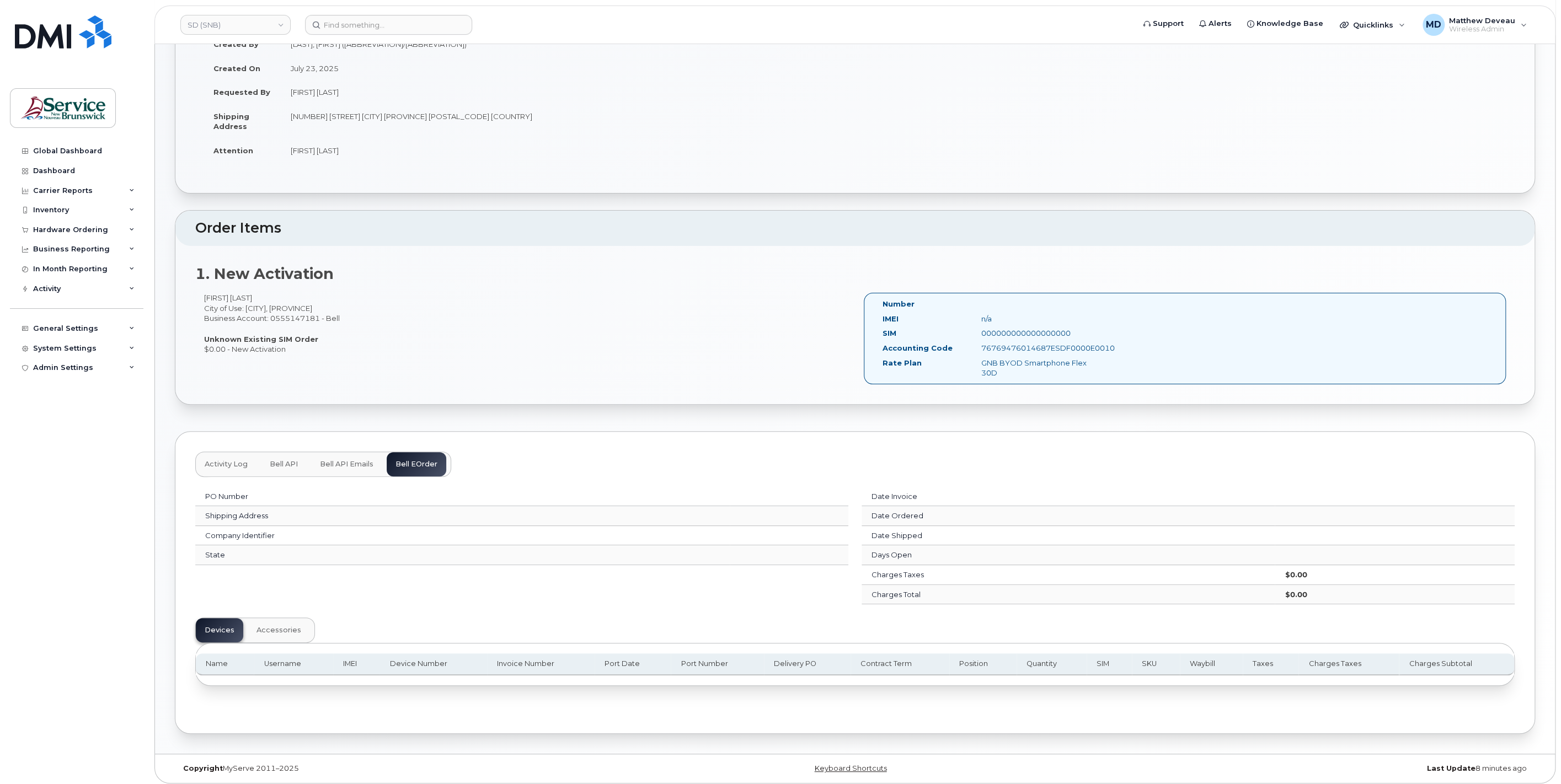 scroll, scrollTop: 0, scrollLeft: 0, axis: both 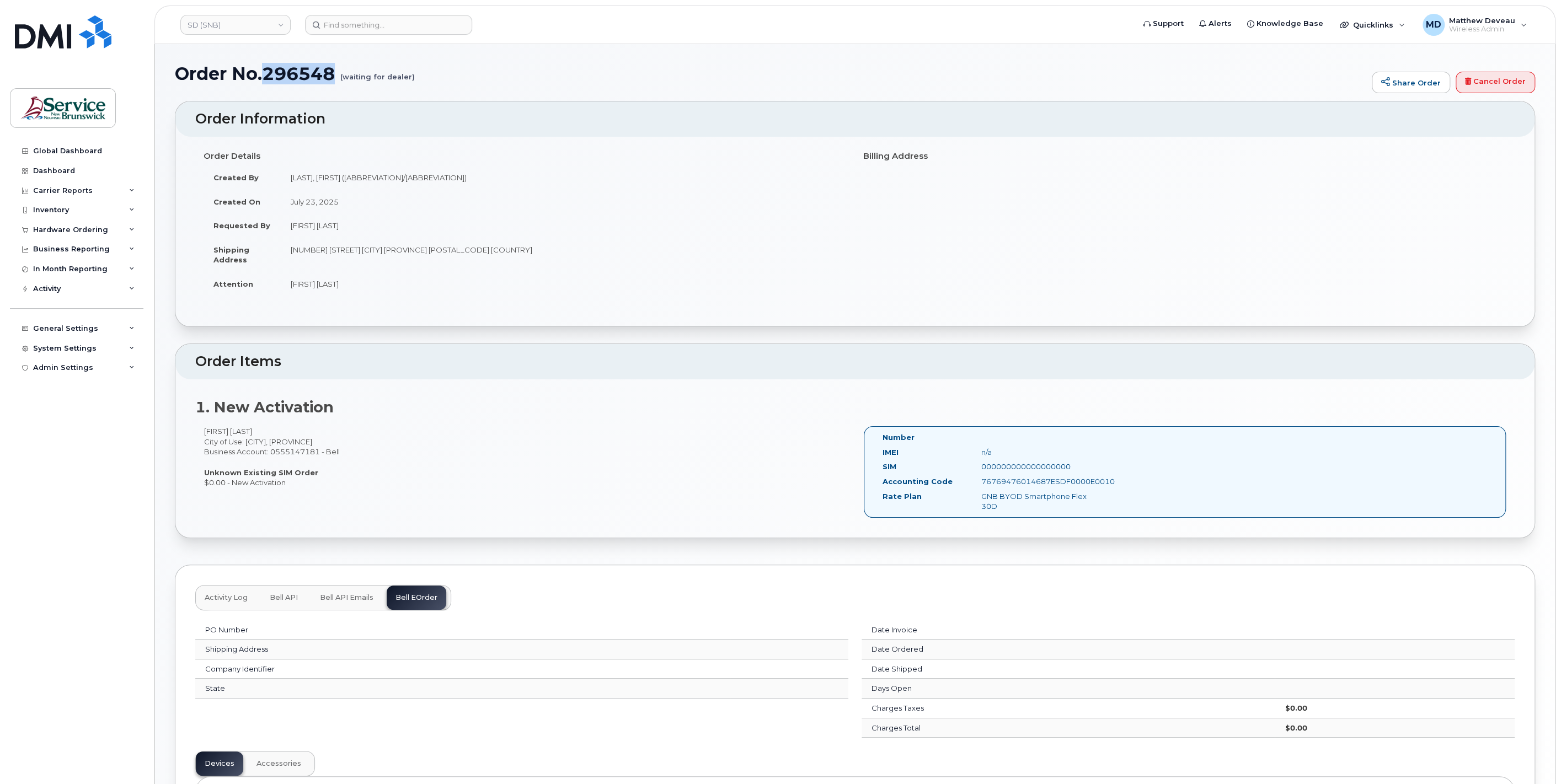 drag, startPoint x: 335, startPoint y: 77, endPoint x: 266, endPoint y: 76, distance: 69.007 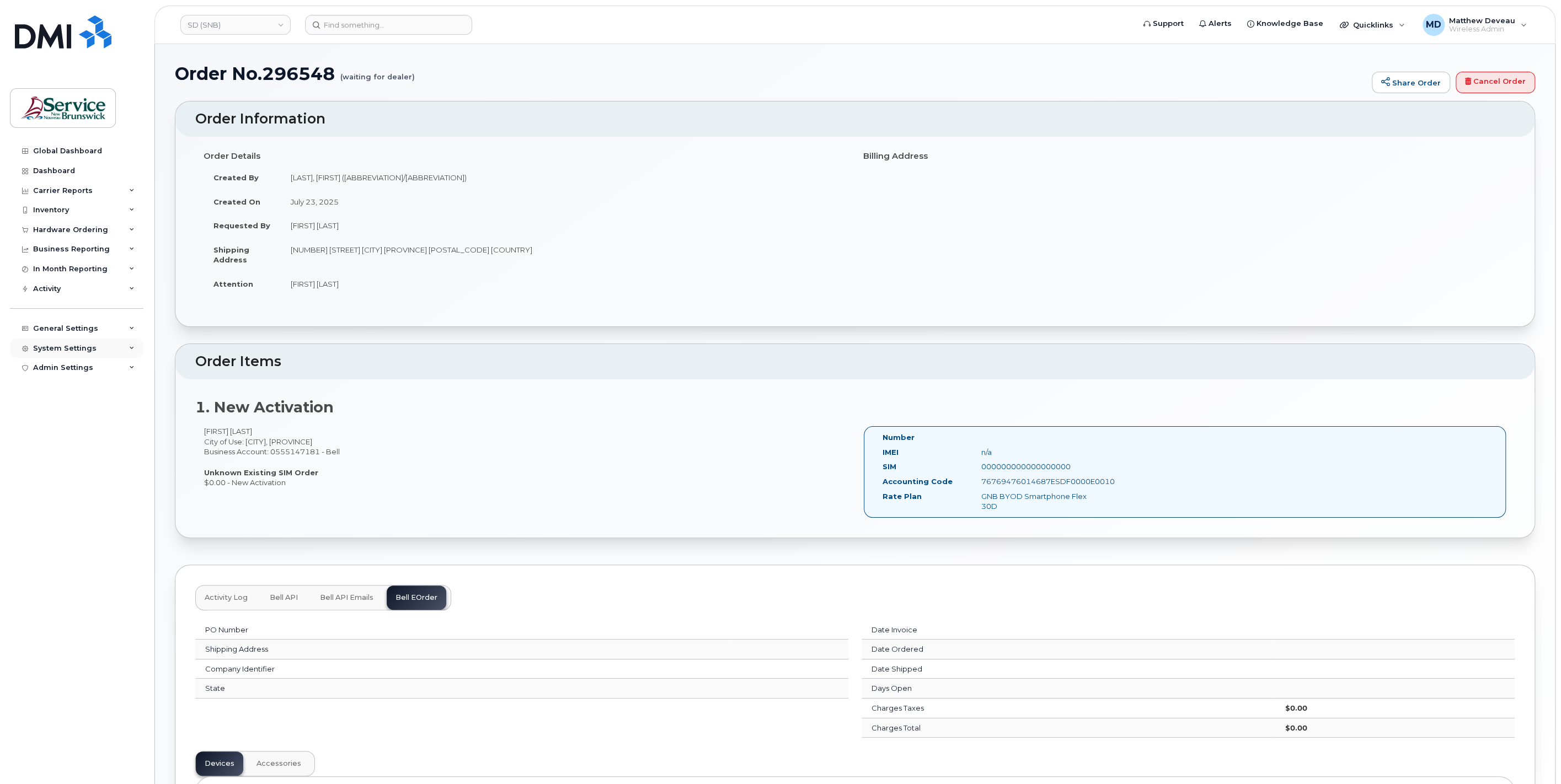click on "System Settings" at bounding box center [65, 348] 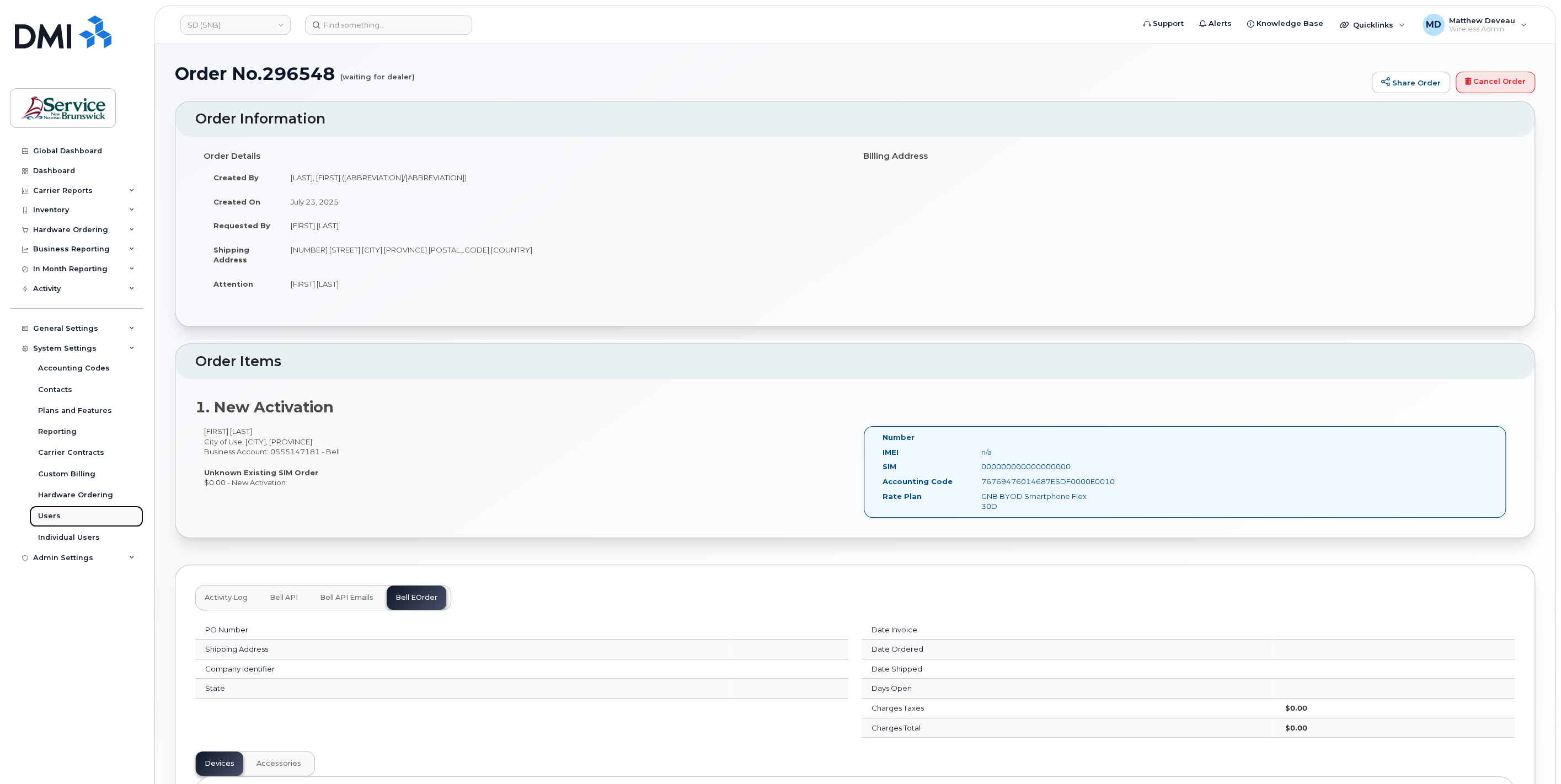click on "Users" at bounding box center [49, 516] 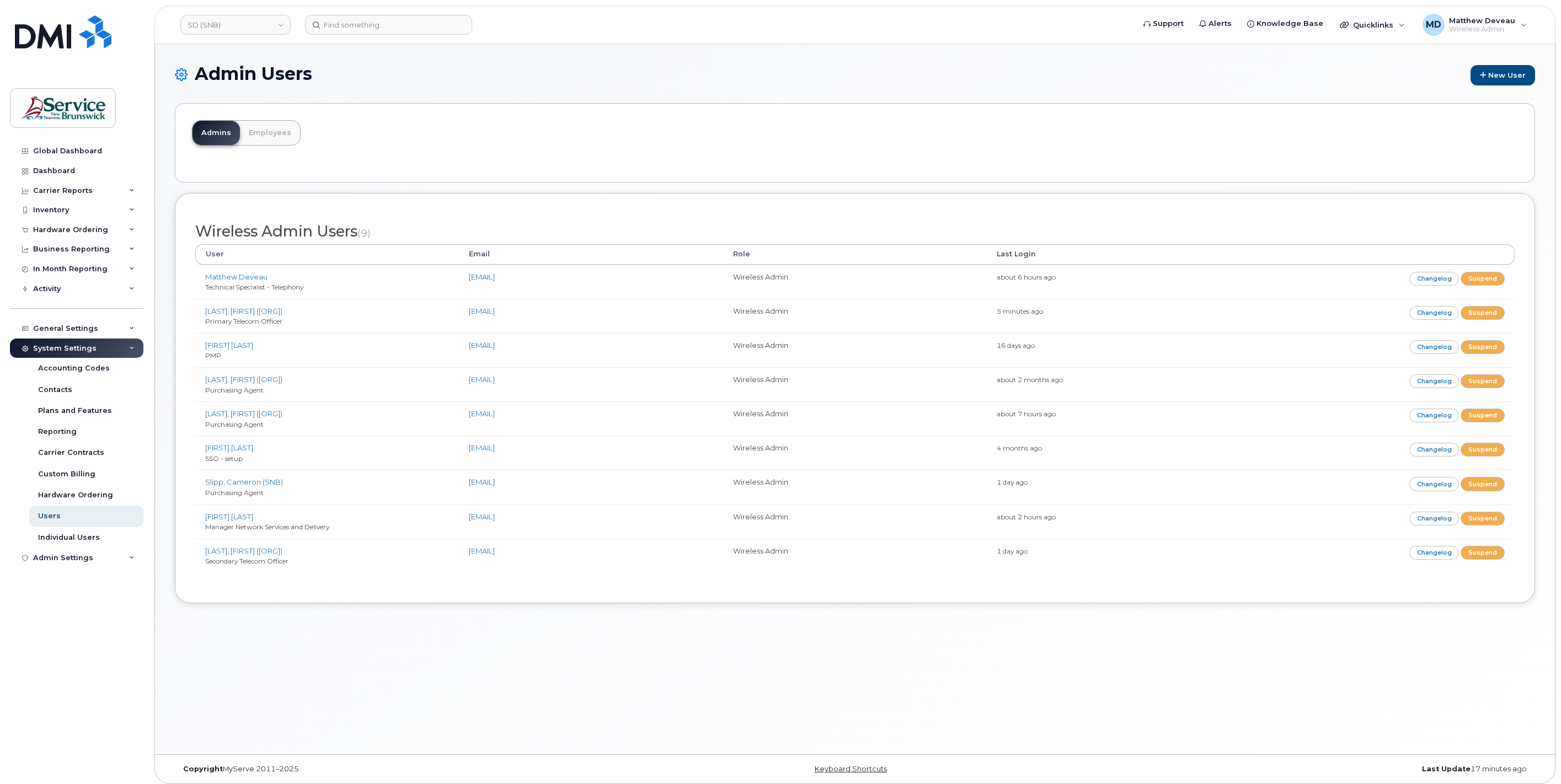 scroll, scrollTop: 0, scrollLeft: 0, axis: both 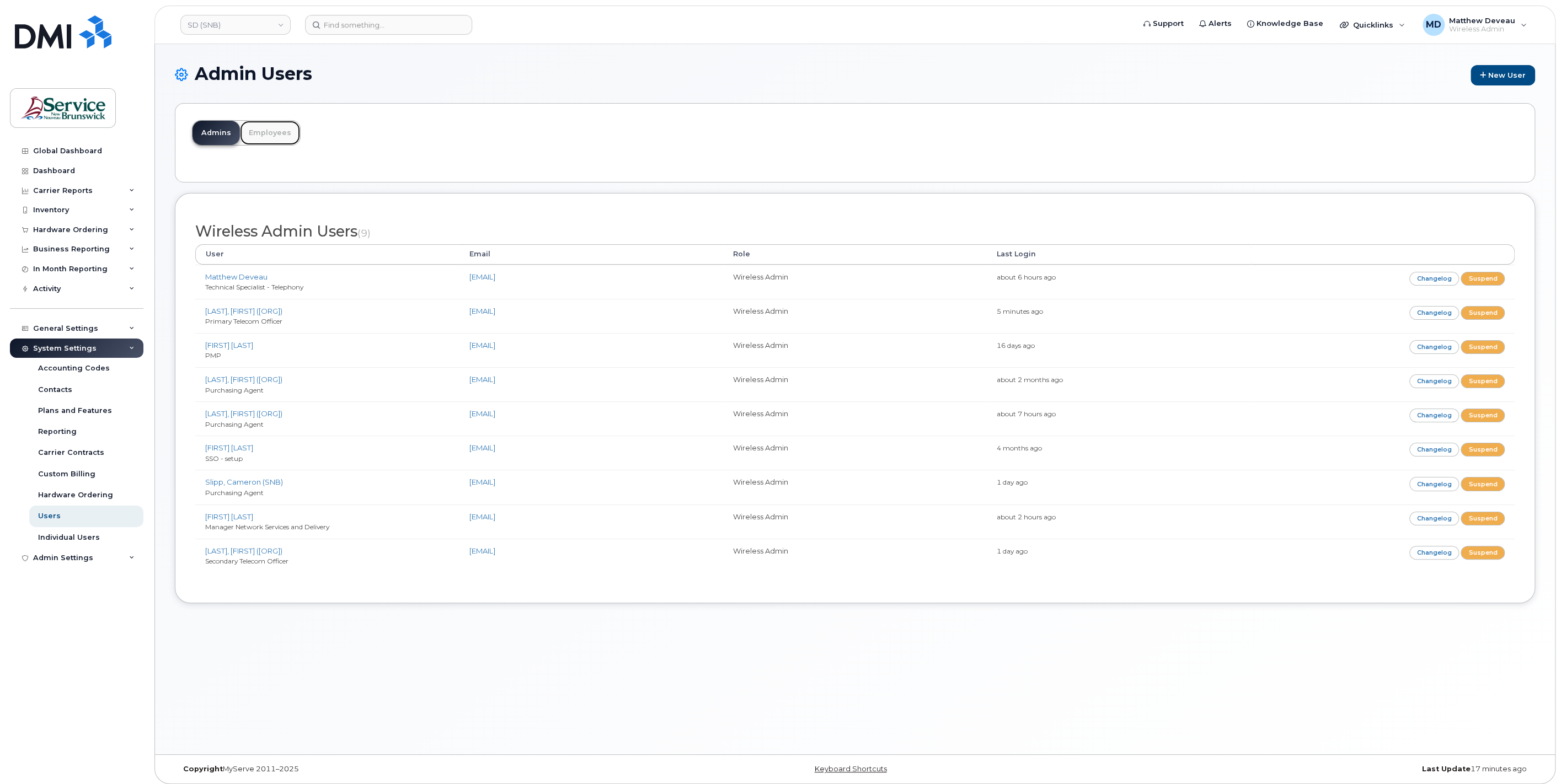 click on "Employees" at bounding box center (270, 133) 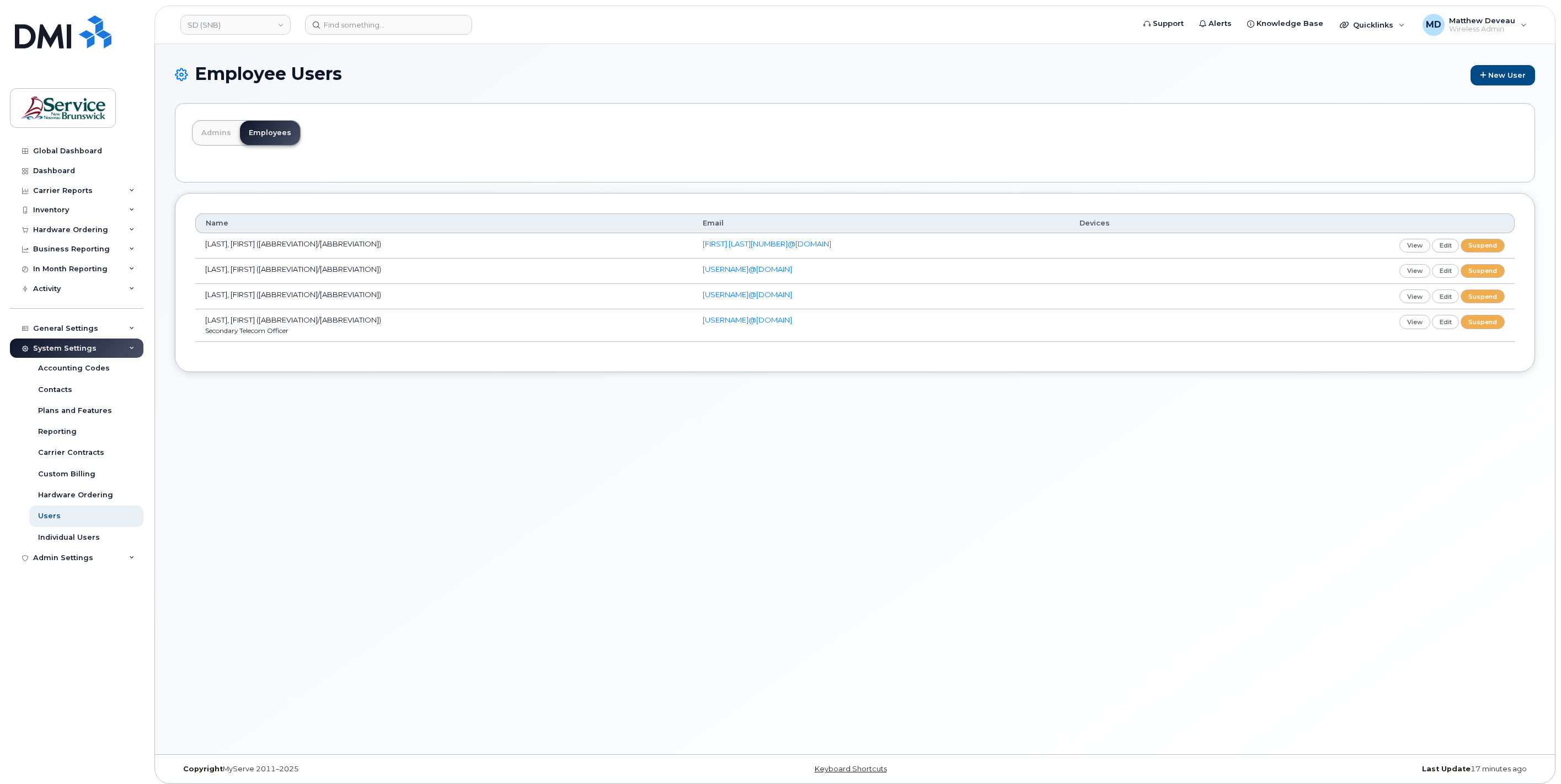 scroll, scrollTop: 0, scrollLeft: 0, axis: both 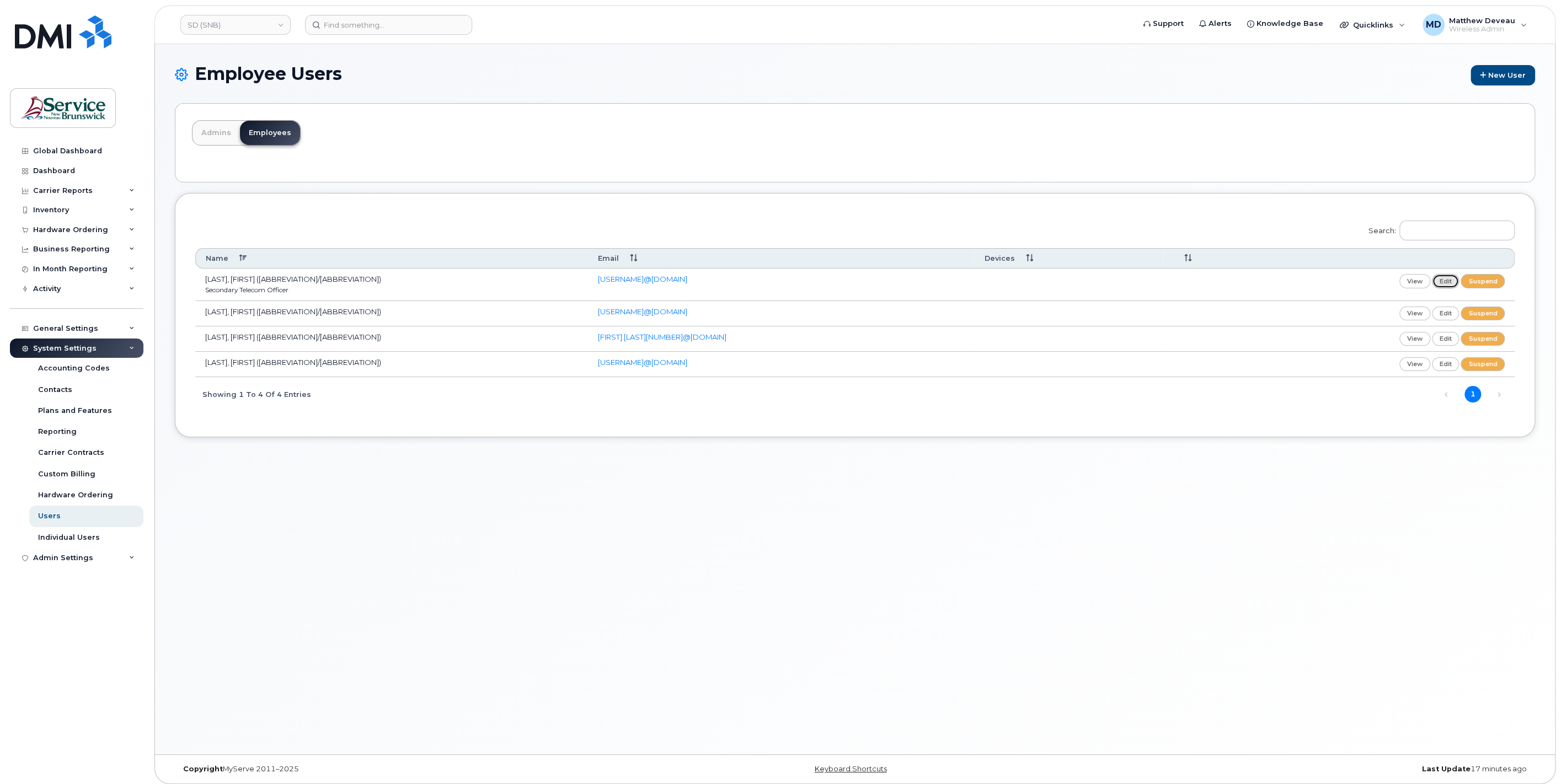 click on "edit" at bounding box center [1446, 281] 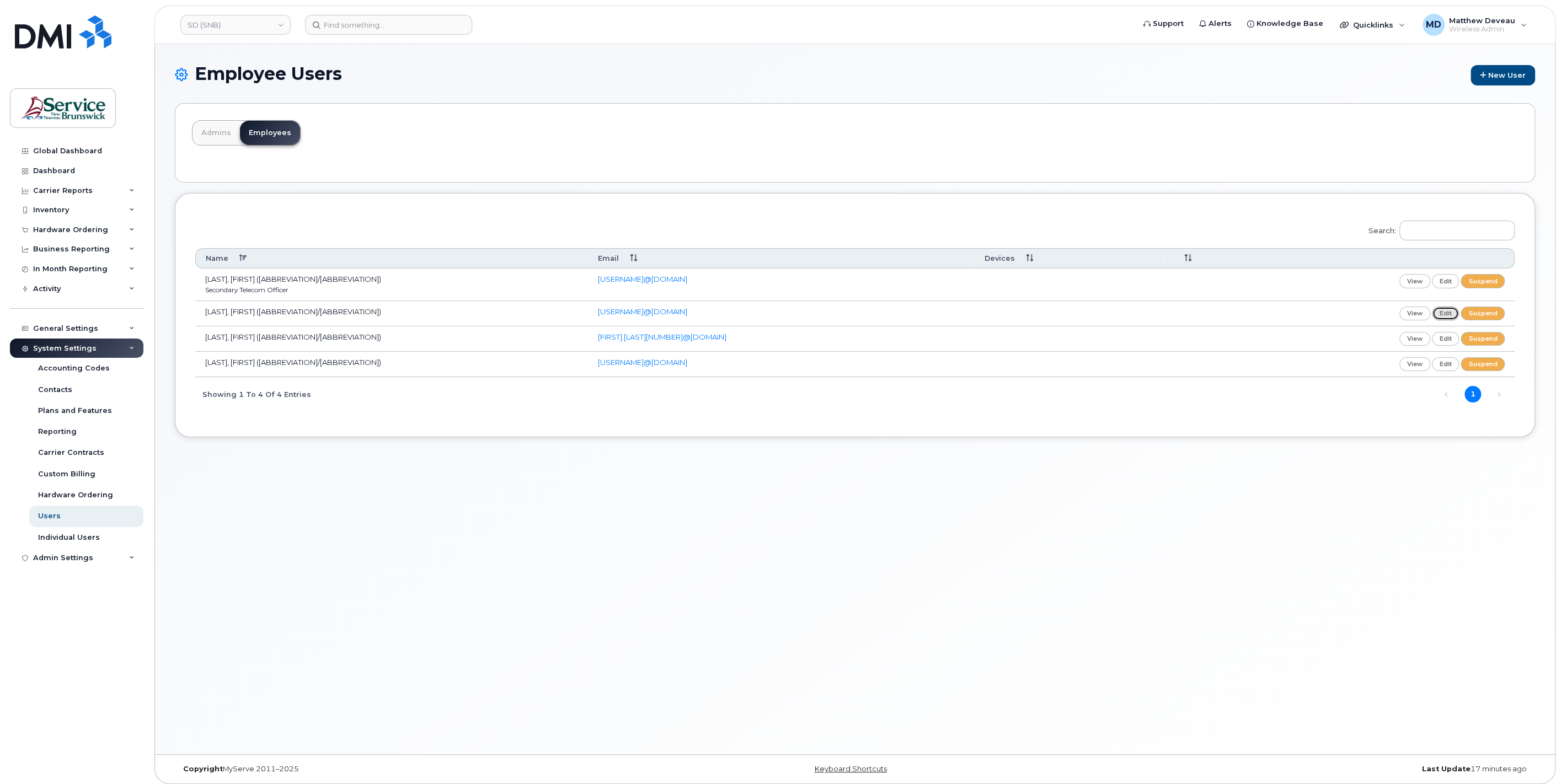 click on "edit" at bounding box center [1446, 313] 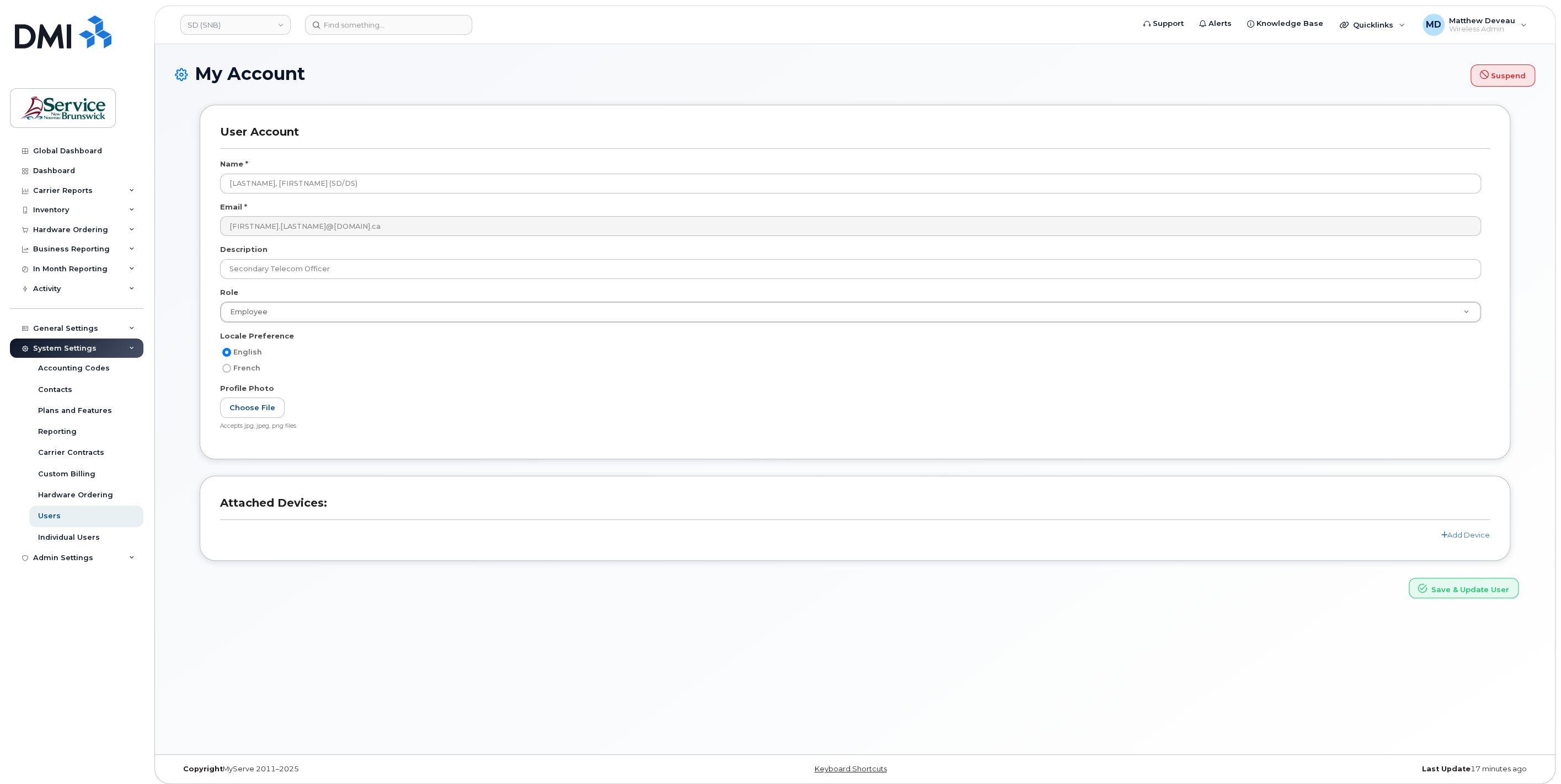 scroll, scrollTop: 5, scrollLeft: 0, axis: vertical 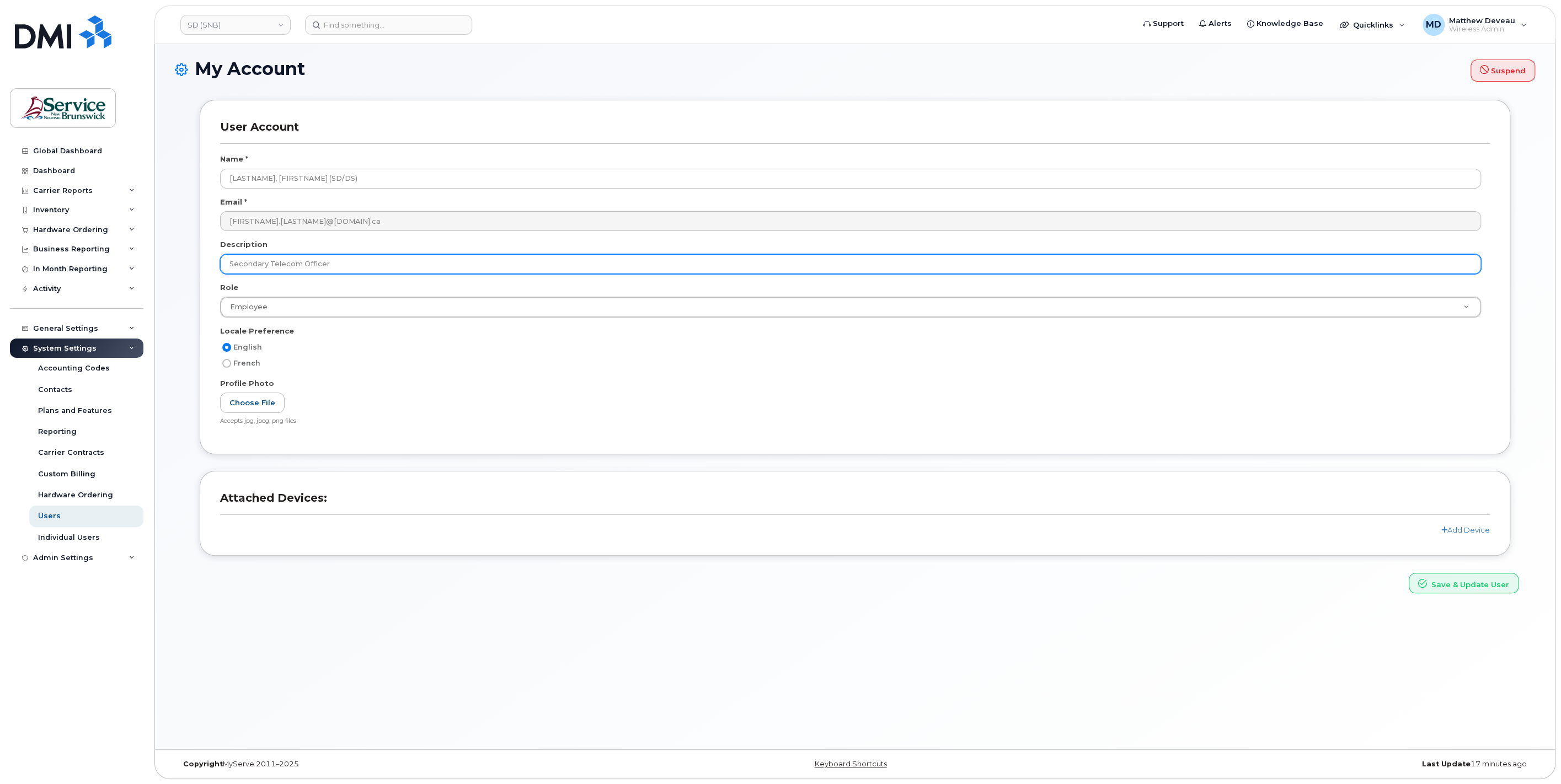 drag, startPoint x: 355, startPoint y: 269, endPoint x: 177, endPoint y: 270, distance: 178.00281 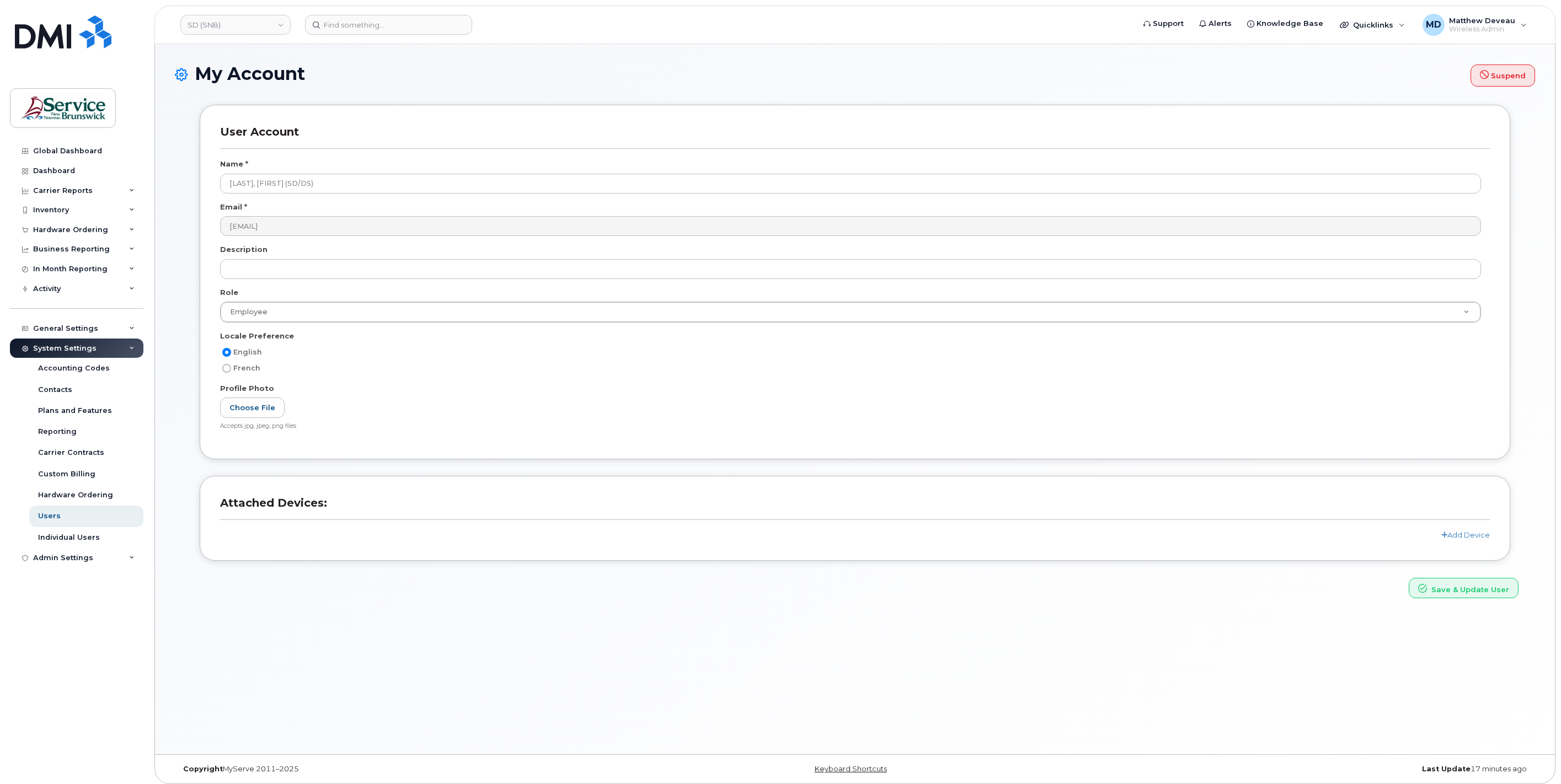scroll, scrollTop: 0, scrollLeft: 0, axis: both 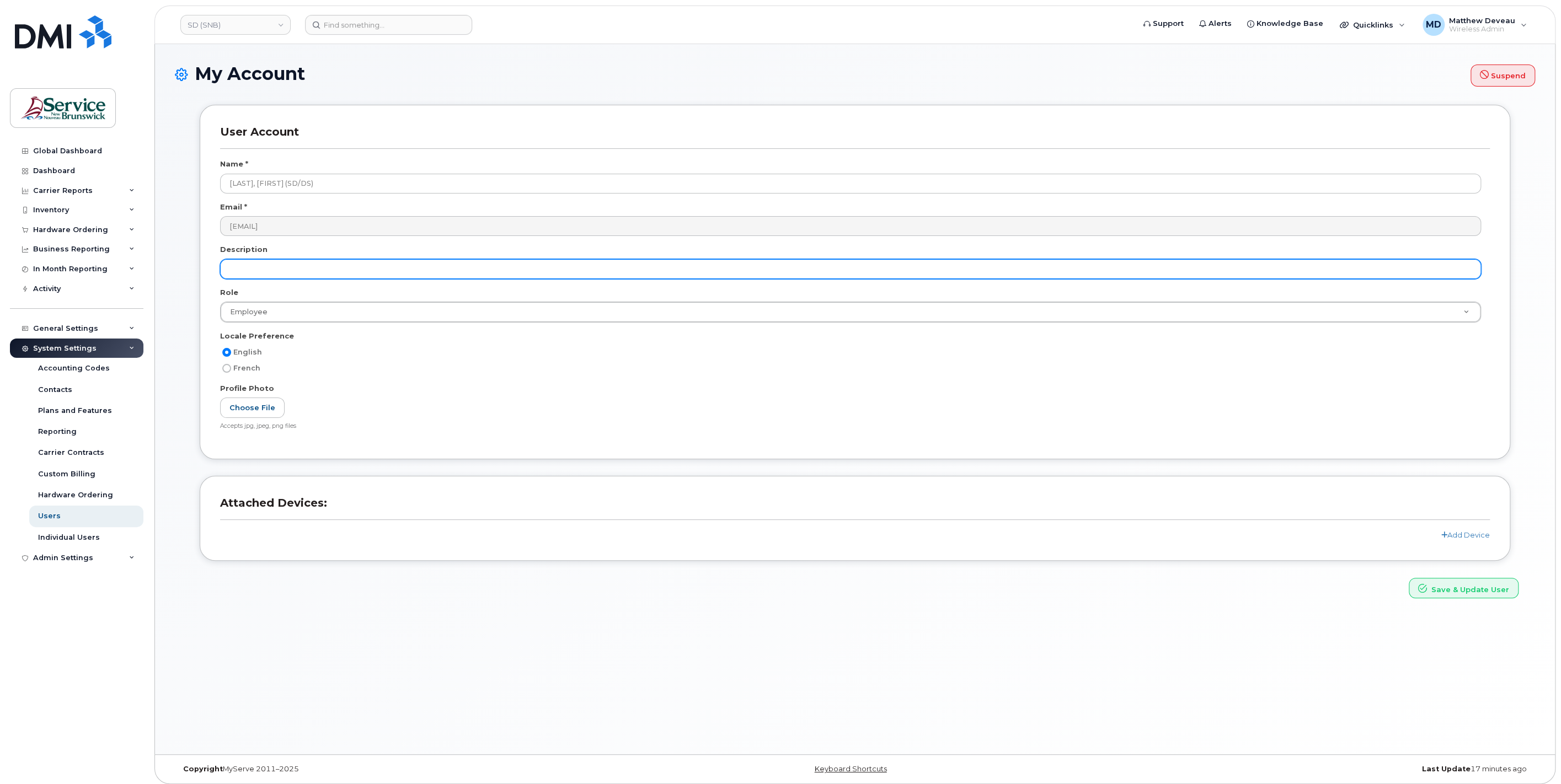click at bounding box center (851, 269) 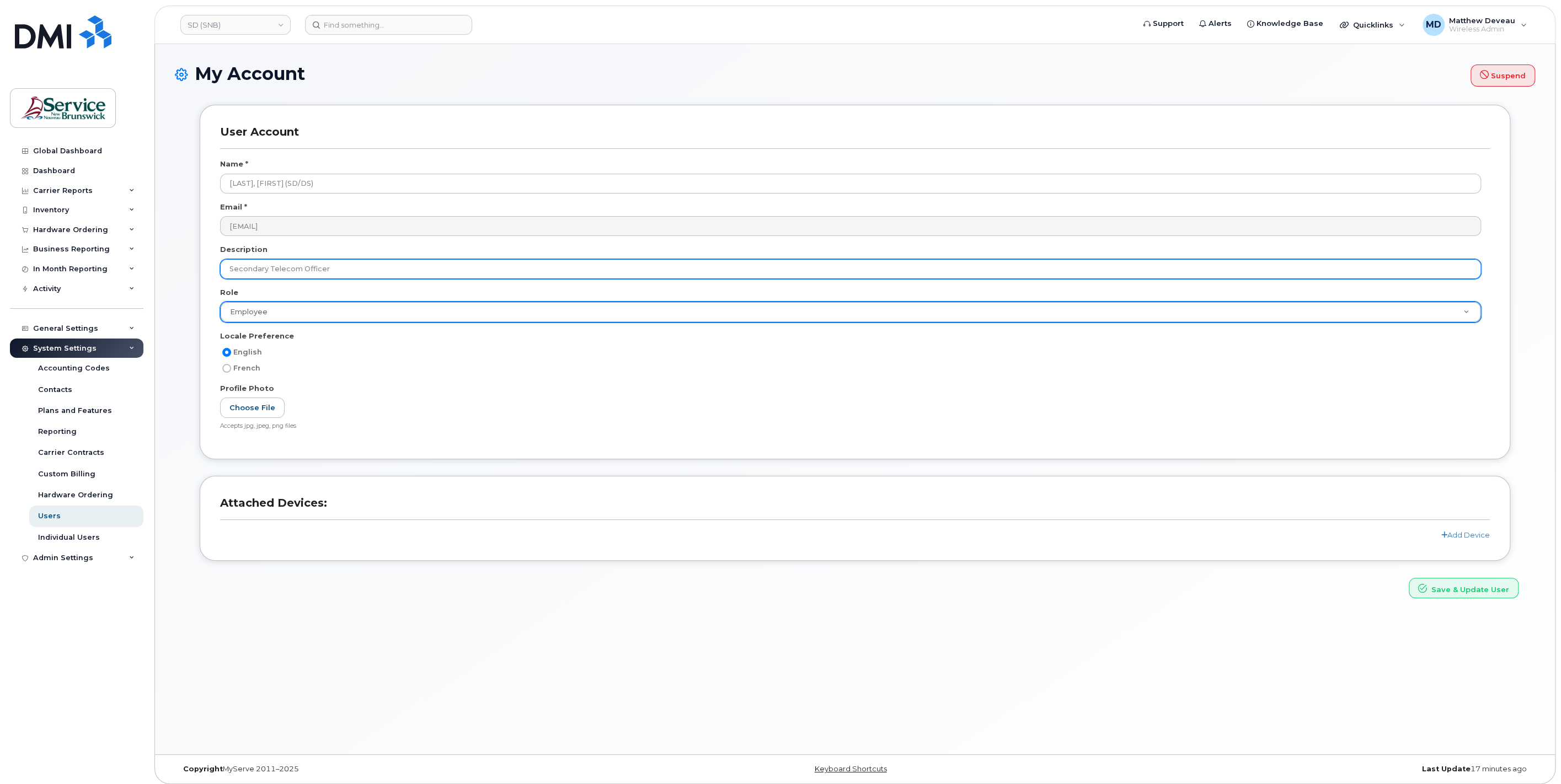 type on "Secondary Telecom Officer" 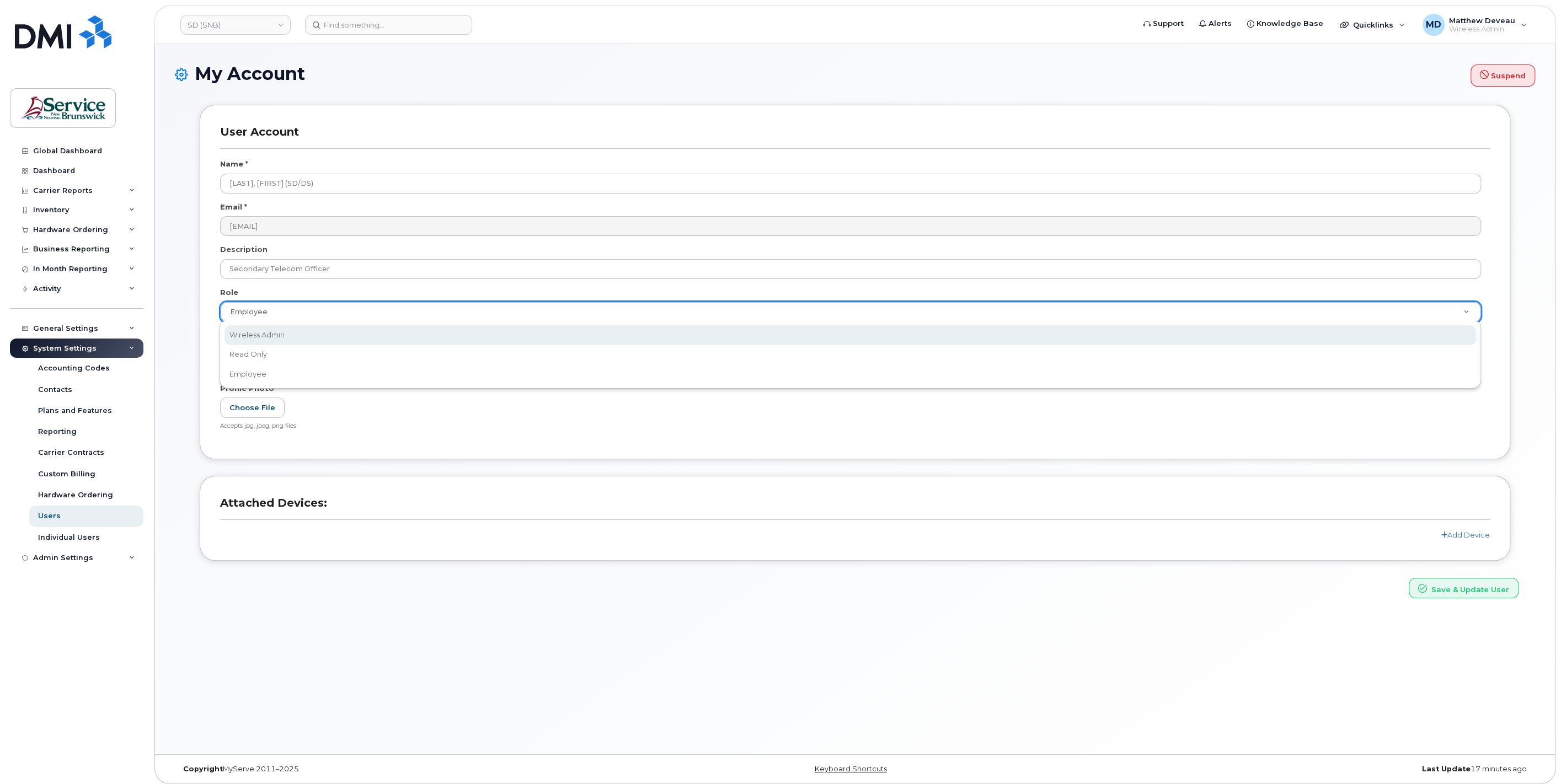 select on "wireless_admin" 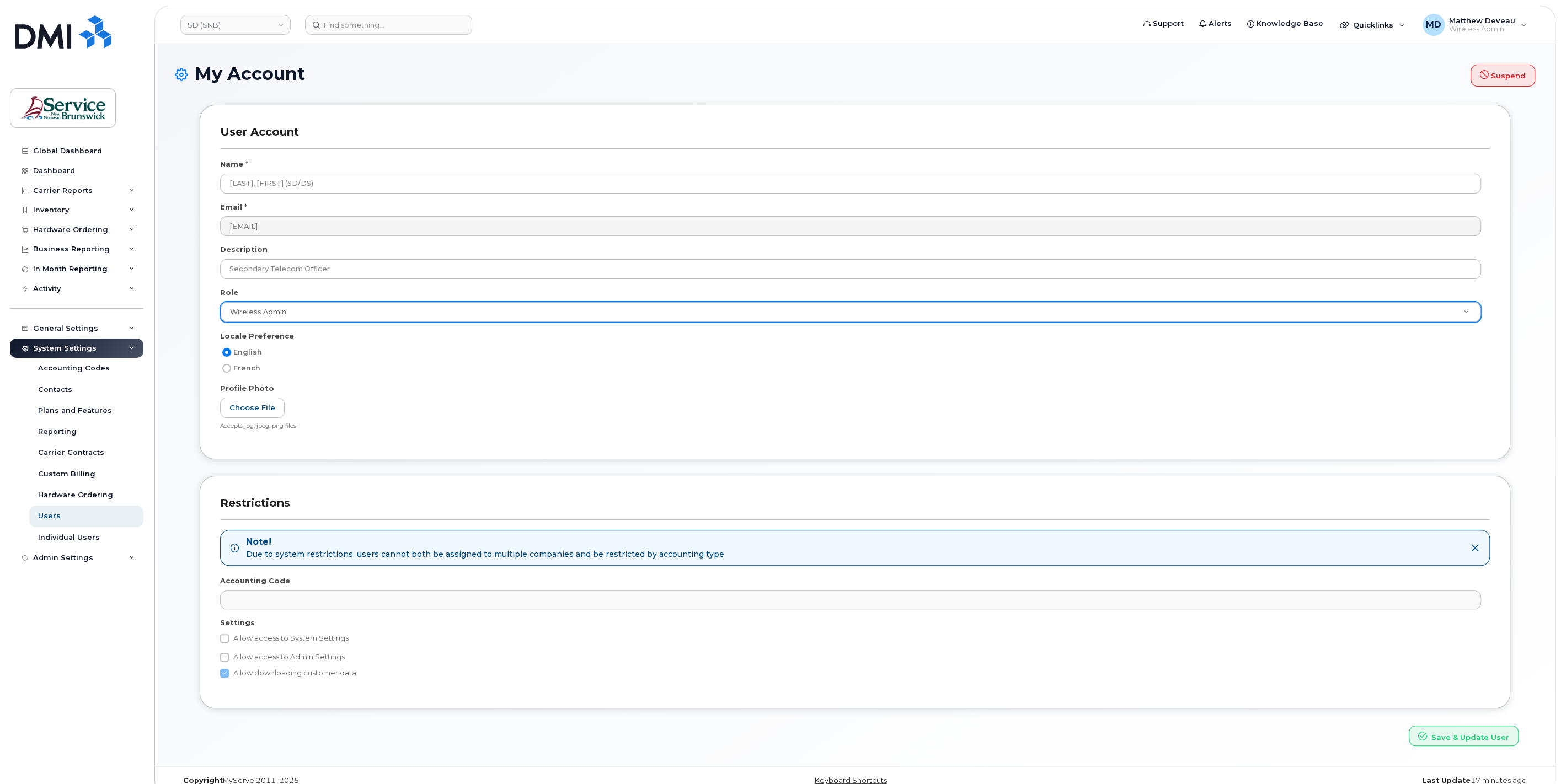 click on "Allow access to System Settings" at bounding box center (284, 638) 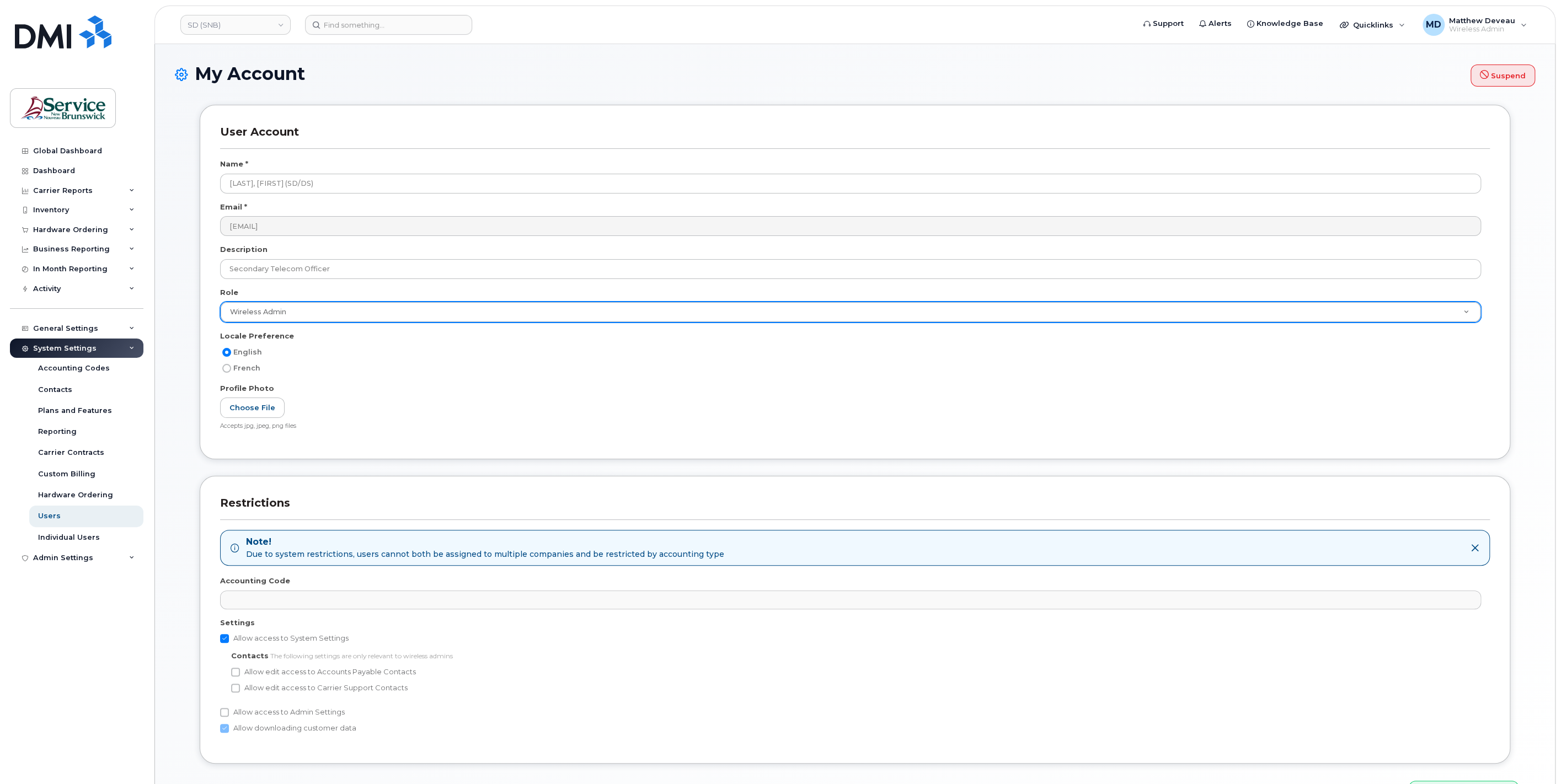 scroll, scrollTop: 69, scrollLeft: 0, axis: vertical 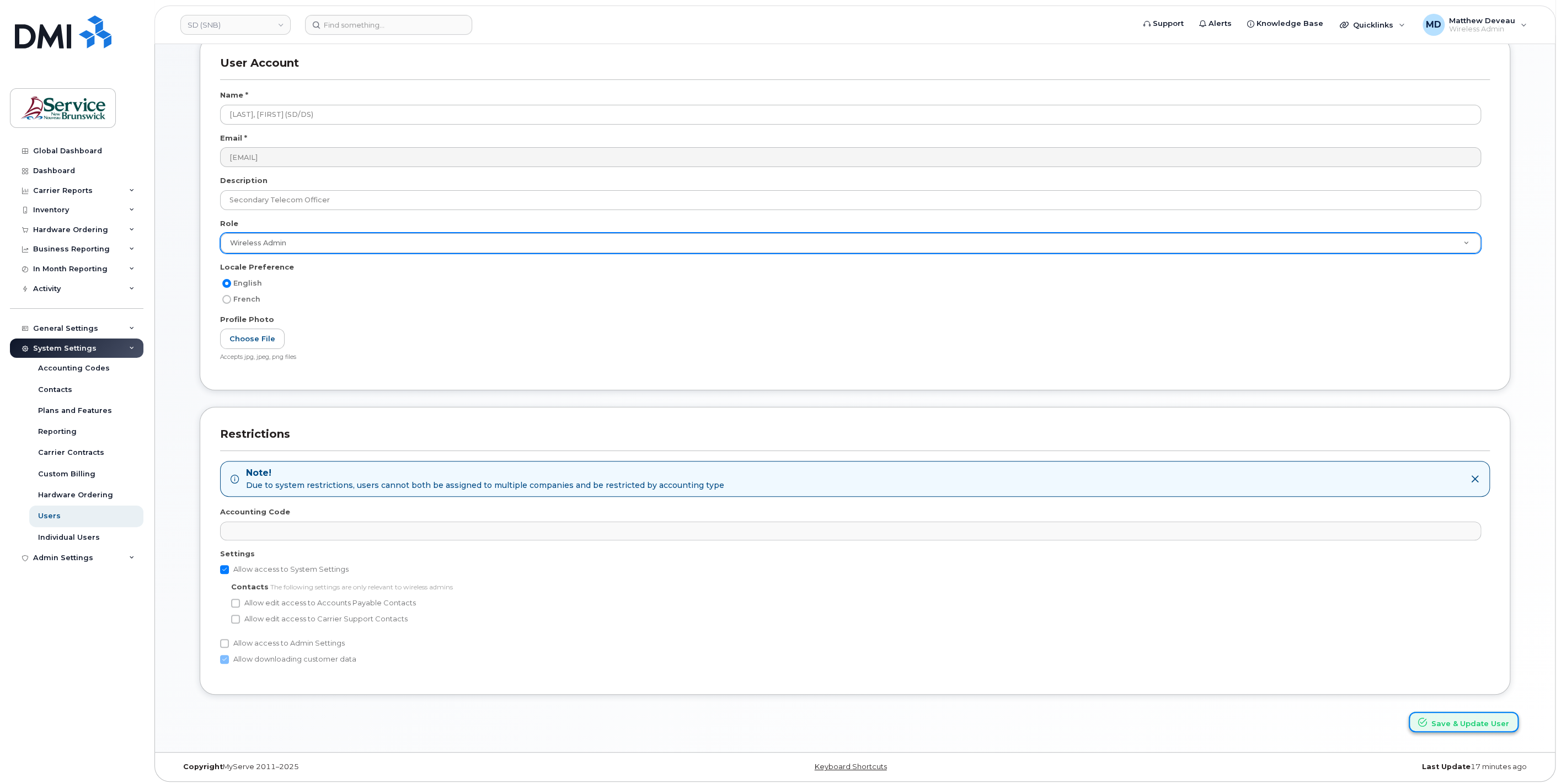 click on "Save & Update User" at bounding box center [1463, 722] 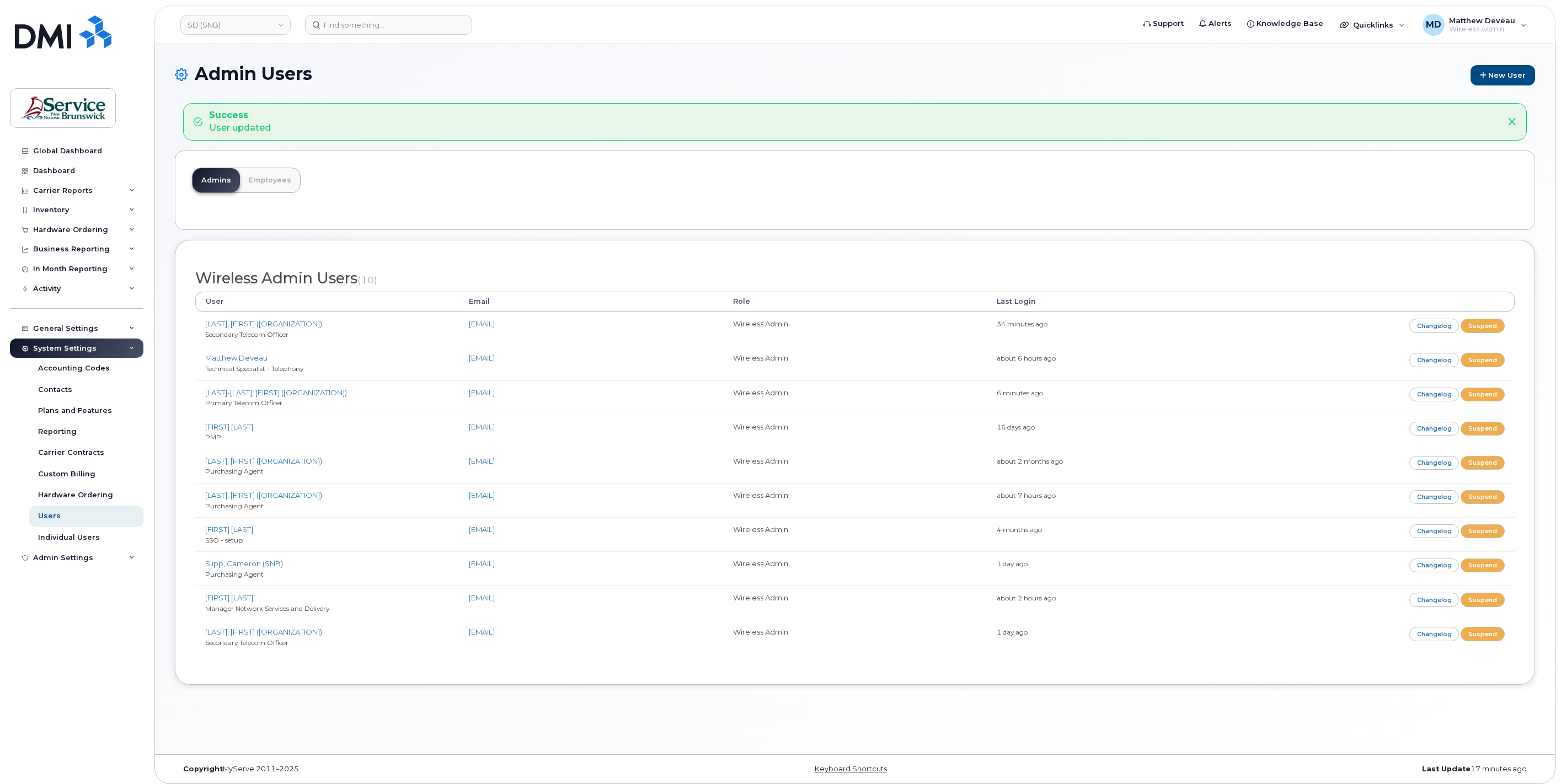 scroll, scrollTop: 0, scrollLeft: 0, axis: both 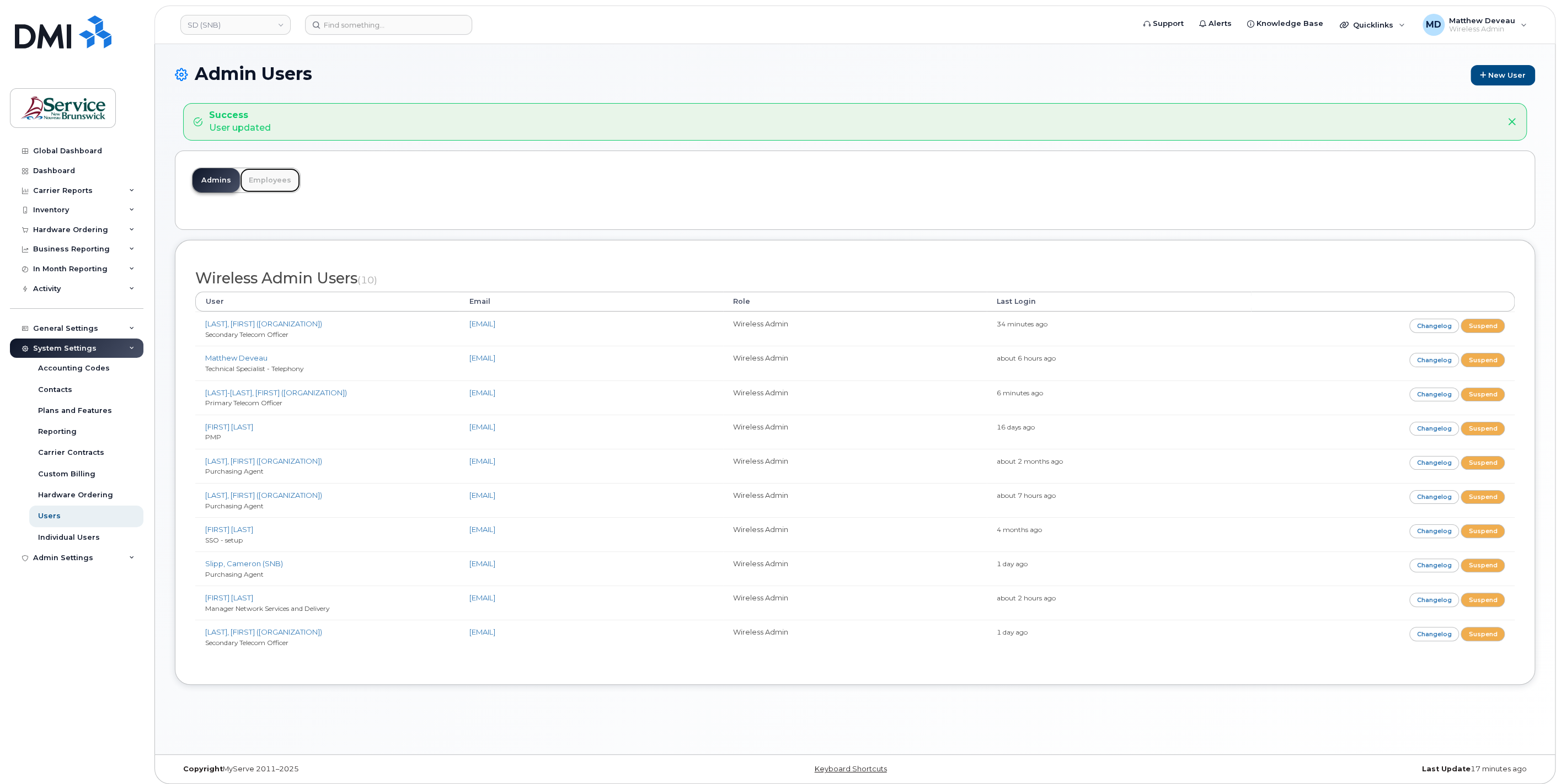 click on "Employees" at bounding box center (270, 180) 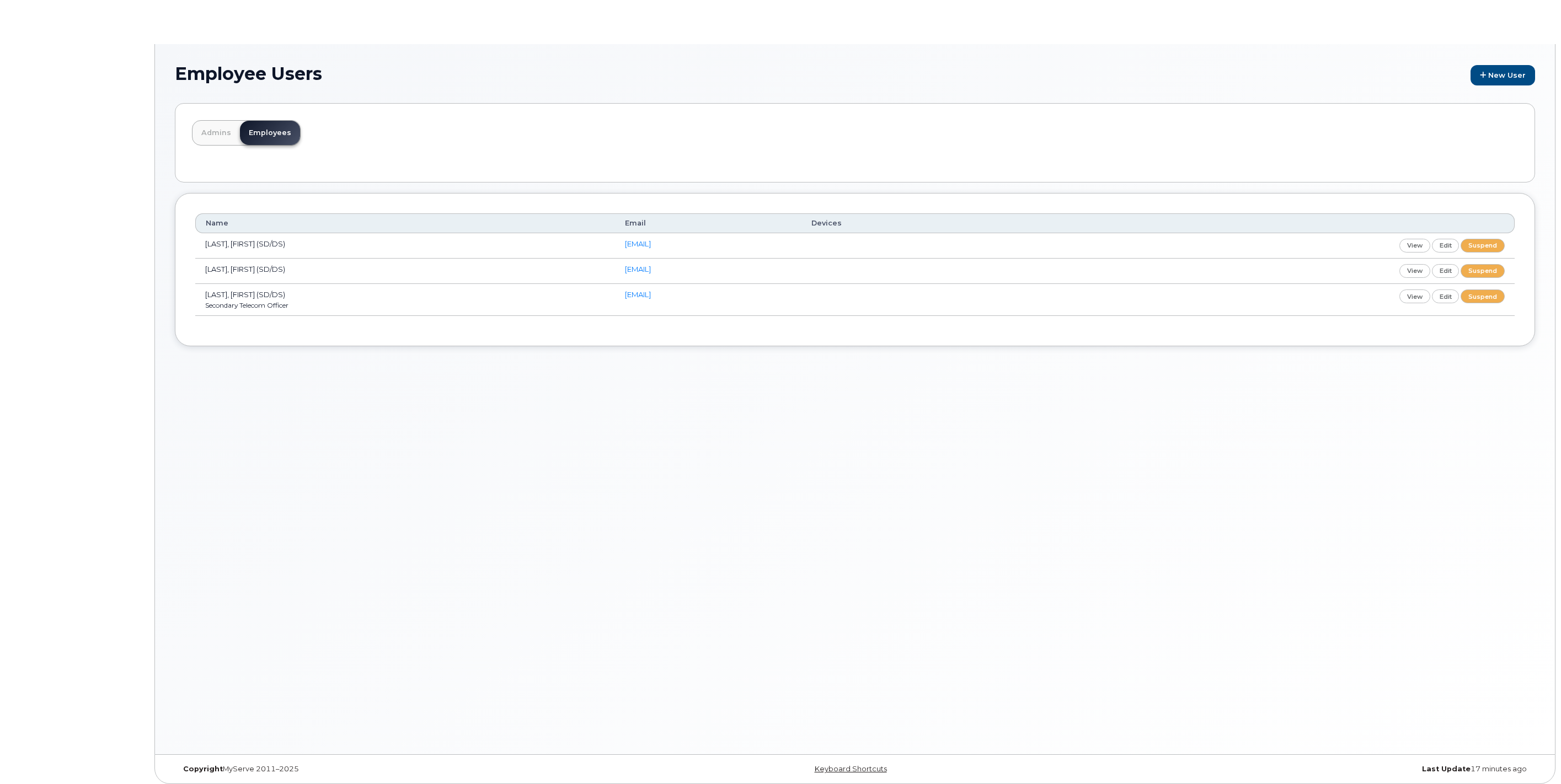 scroll, scrollTop: 0, scrollLeft: 0, axis: both 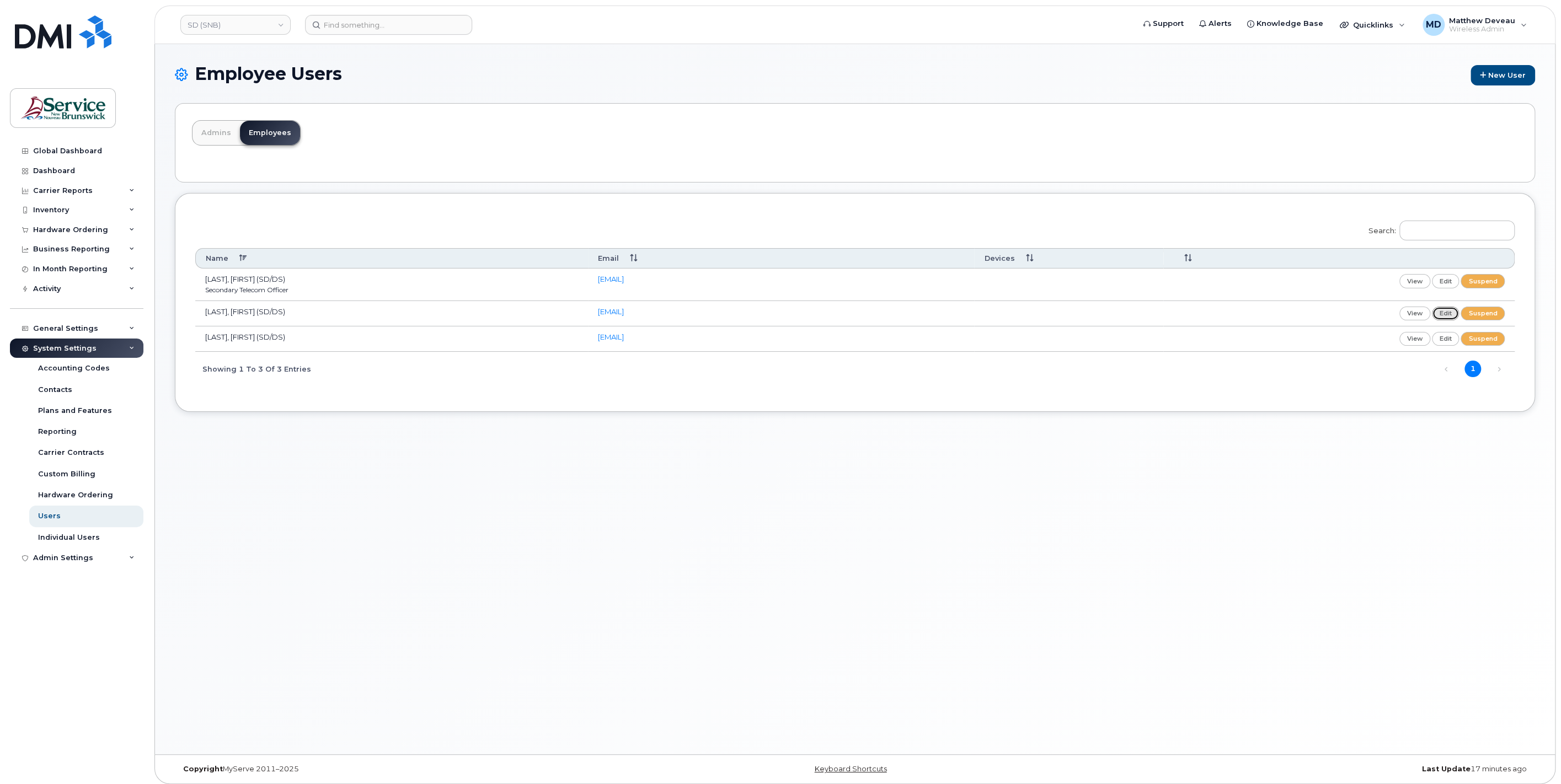 click on "edit" at bounding box center [1446, 313] 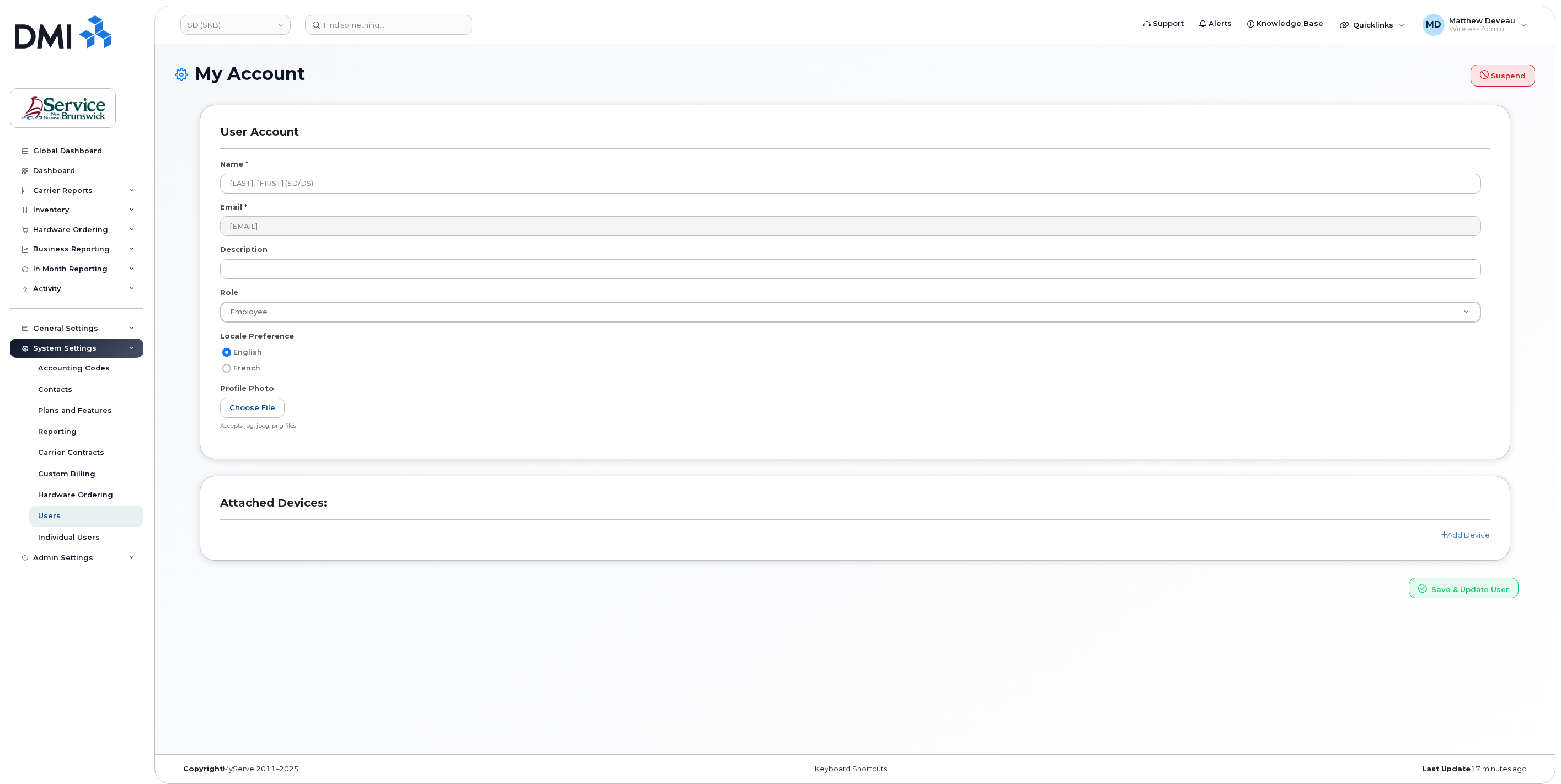 scroll, scrollTop: 0, scrollLeft: 0, axis: both 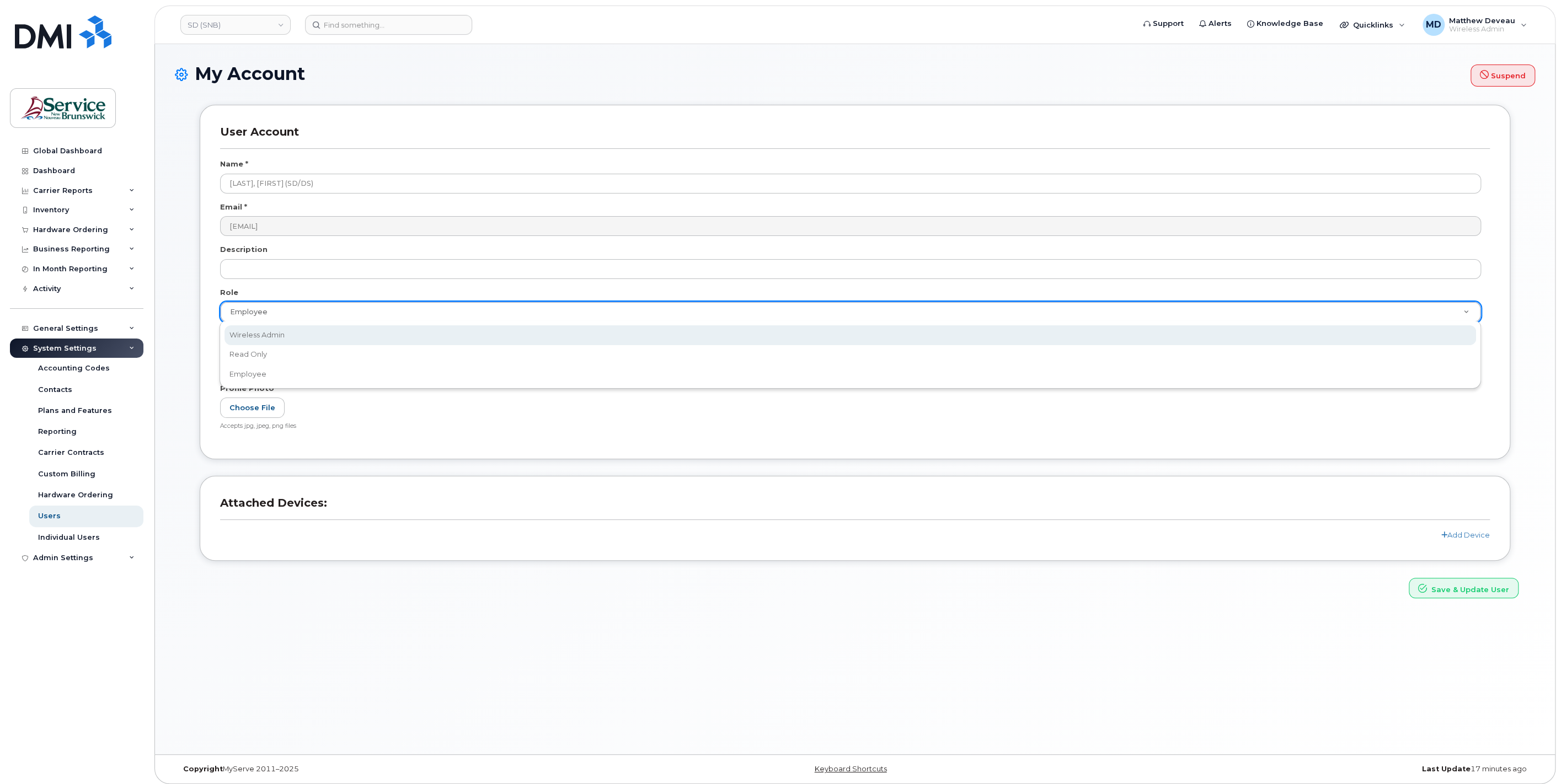 select on "wireless_admin" 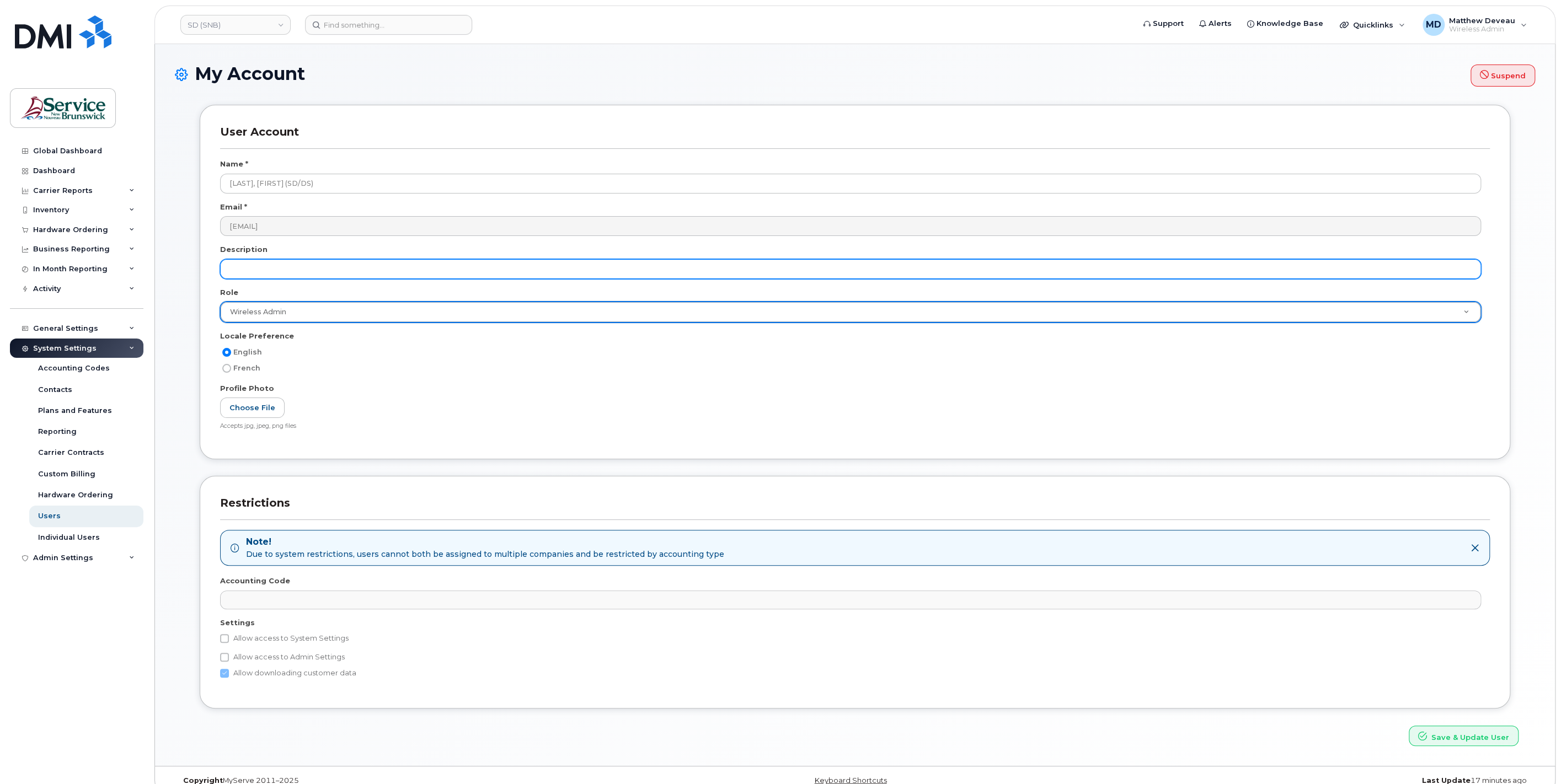 click at bounding box center (851, 269) 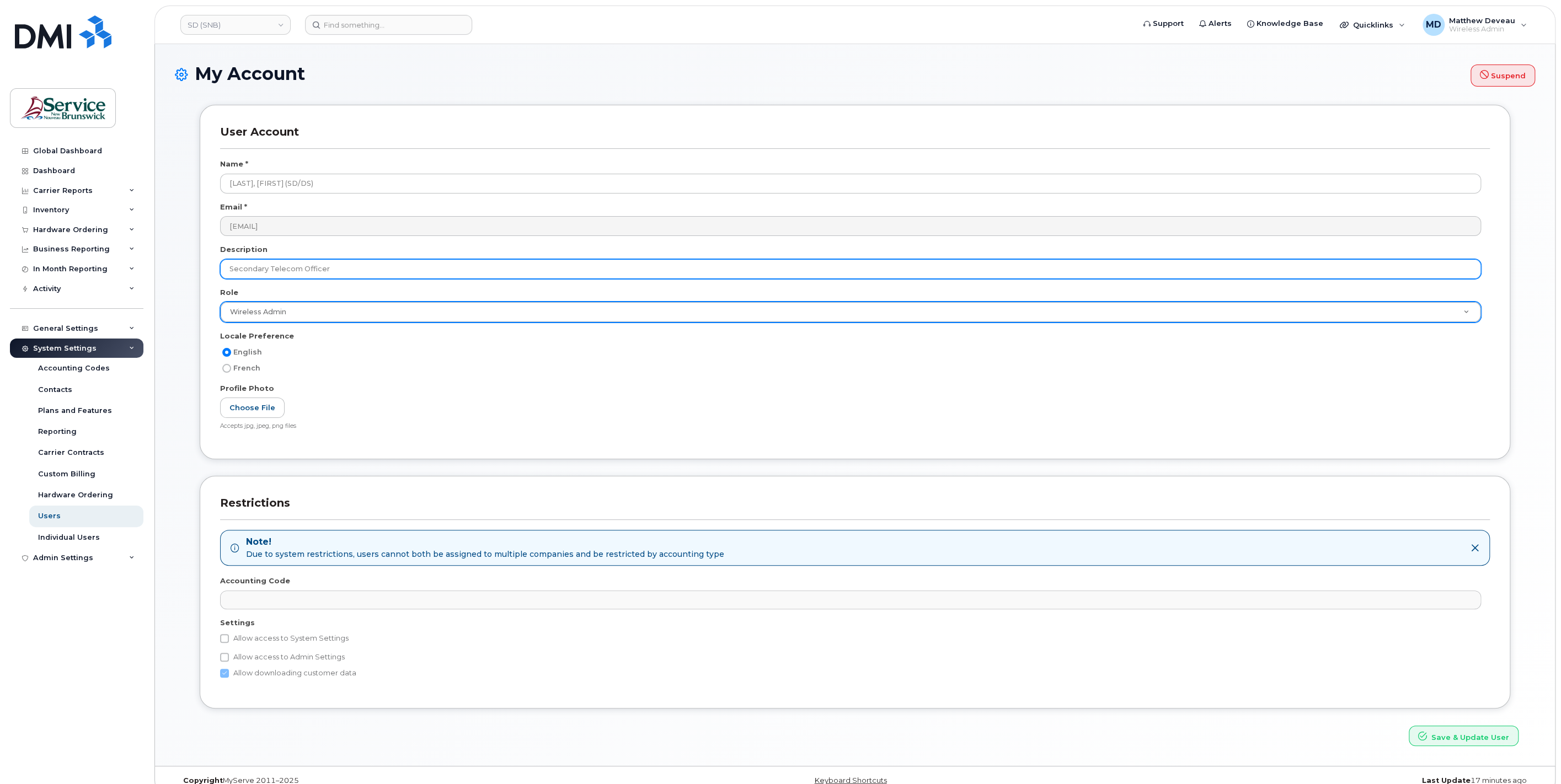 type on "Secondary Telecom Officer" 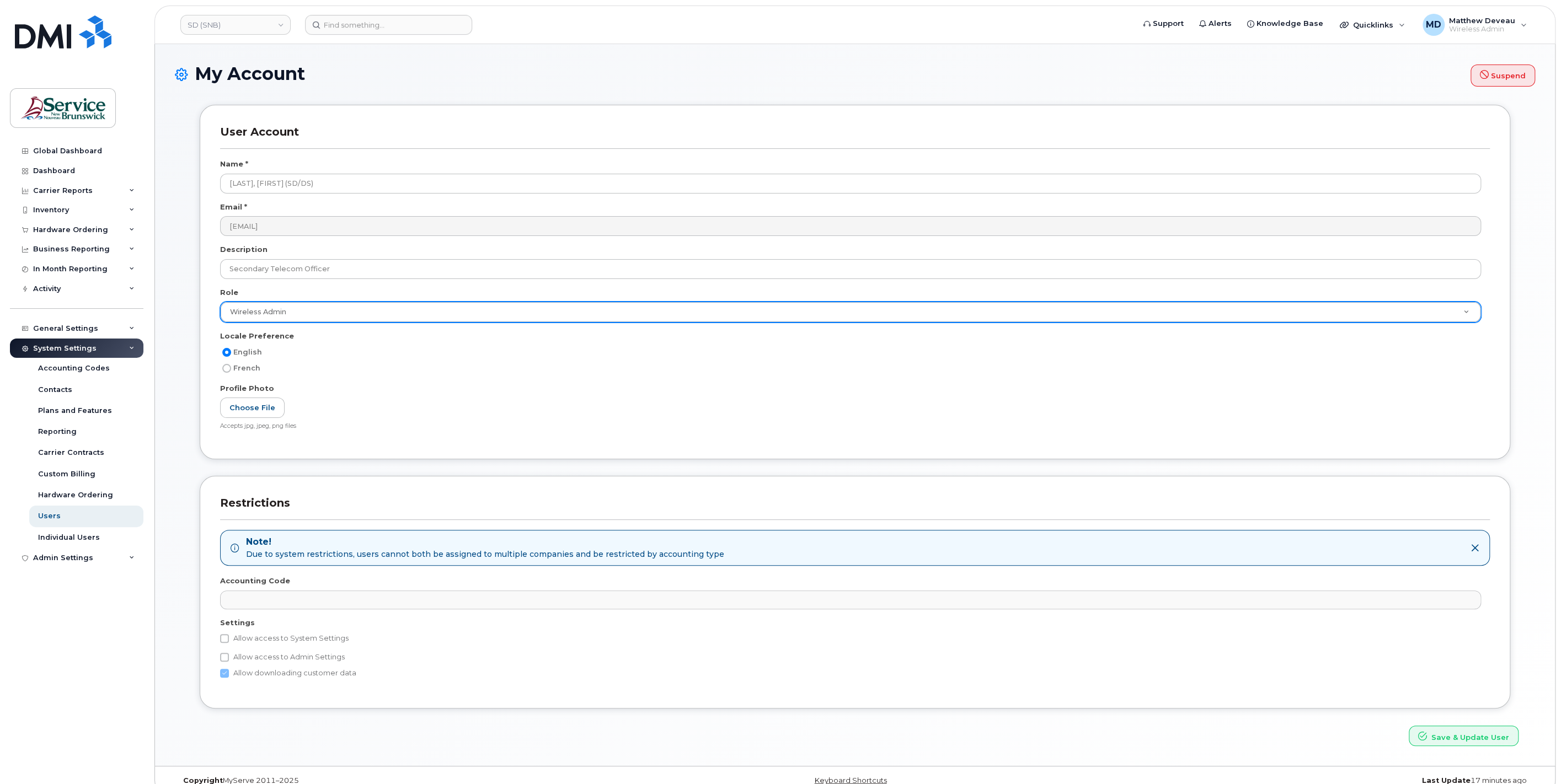 click on "Note!
Due to system restrictions, users cannot both be assigned to multiple companies and be restricted by accounting type
Accounting Code
No matches found No matches found
Settings
Allow access to System Settings
Contacts
The following settings are only relevant to wireless admins
Allow edit access to Accounts Payable Contacts
Allow edit access to Carrier Support Contacts
Allow access to Admin Settings
Allow downloading customer data" at bounding box center [855, 609] 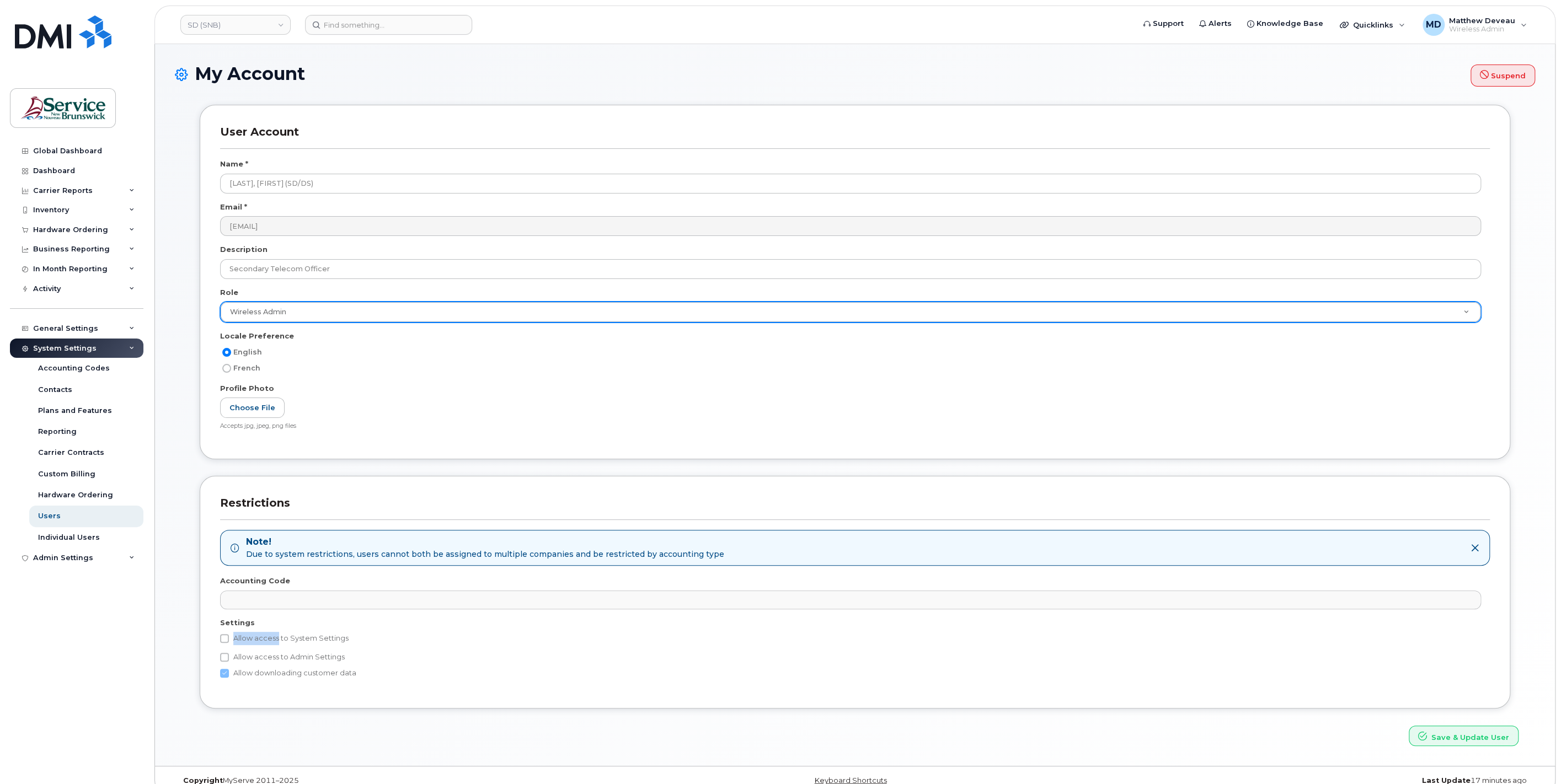 click on "Allow access to System Settings" at bounding box center (284, 638) 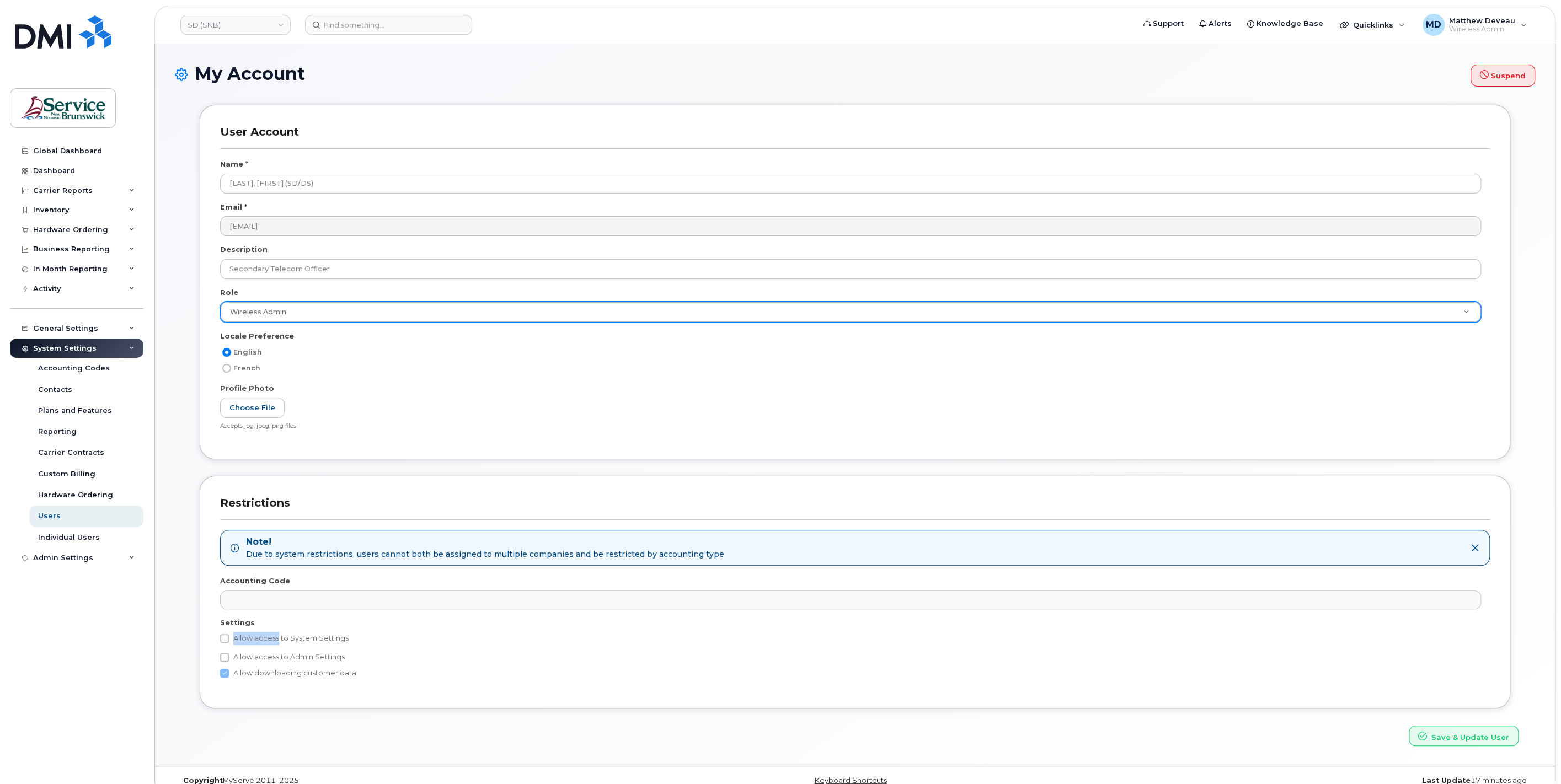 click on "Allow access to System Settings" at bounding box center [224, 638] 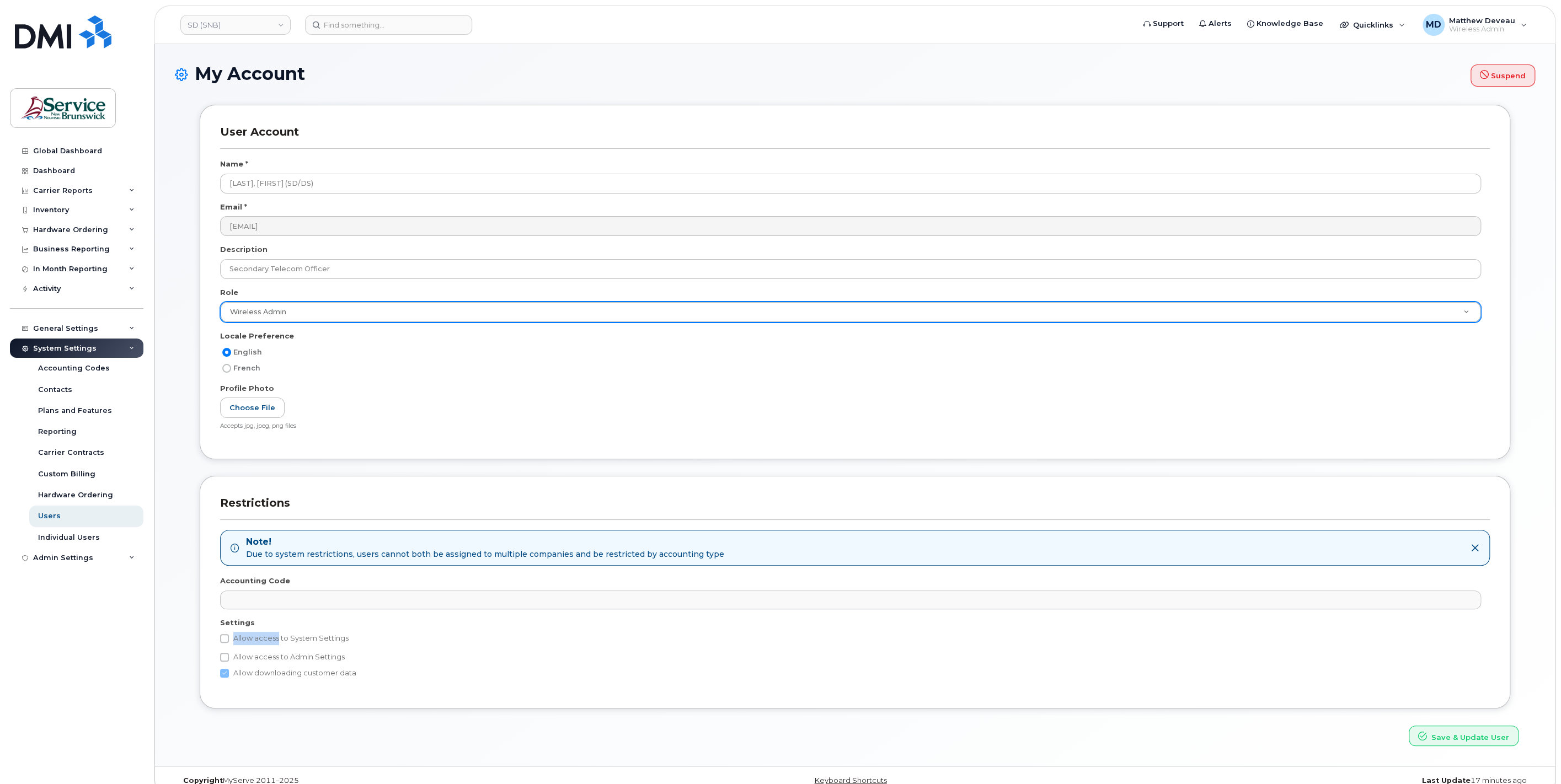 checkbox on "true" 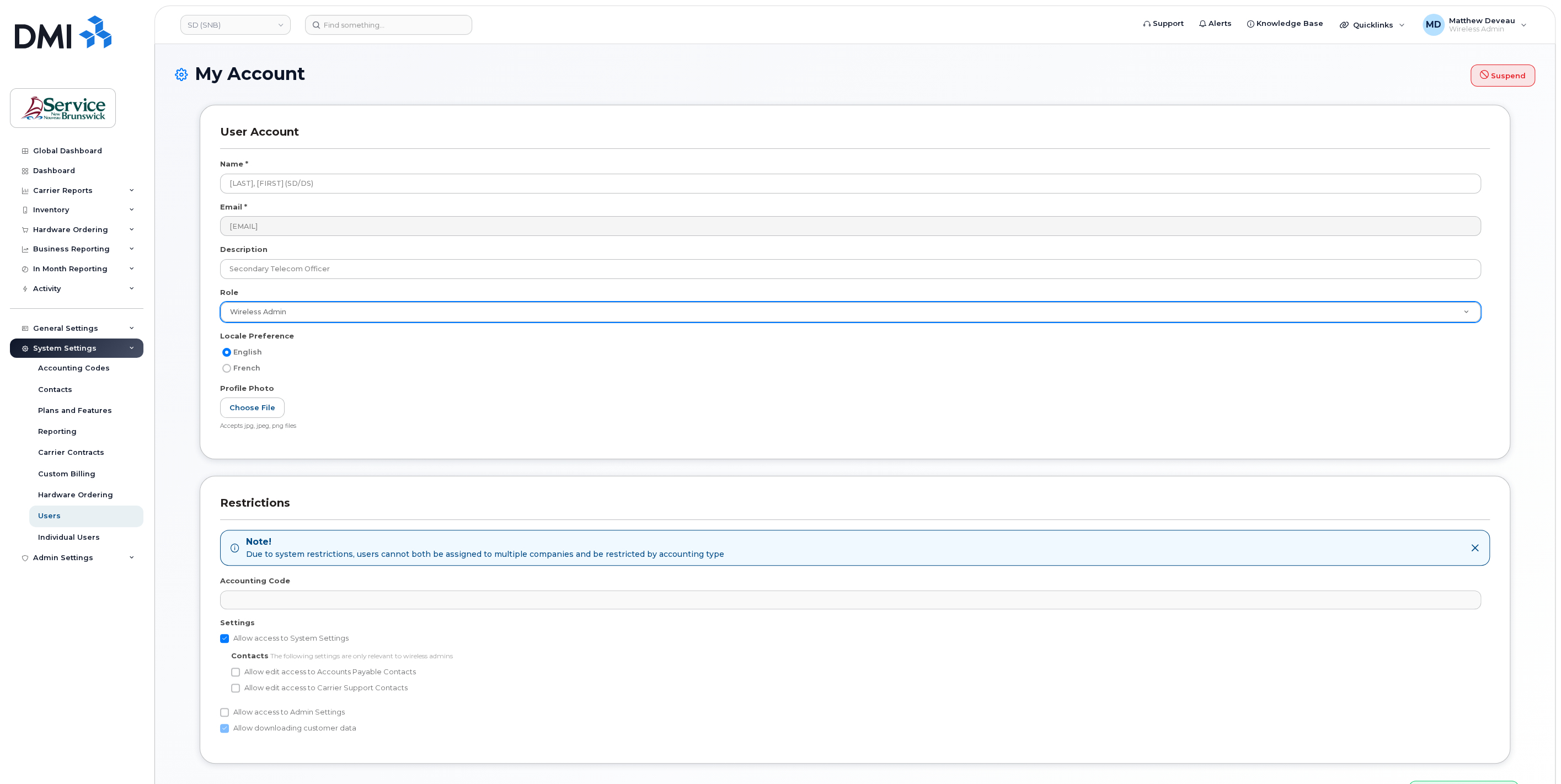 scroll, scrollTop: 69, scrollLeft: 0, axis: vertical 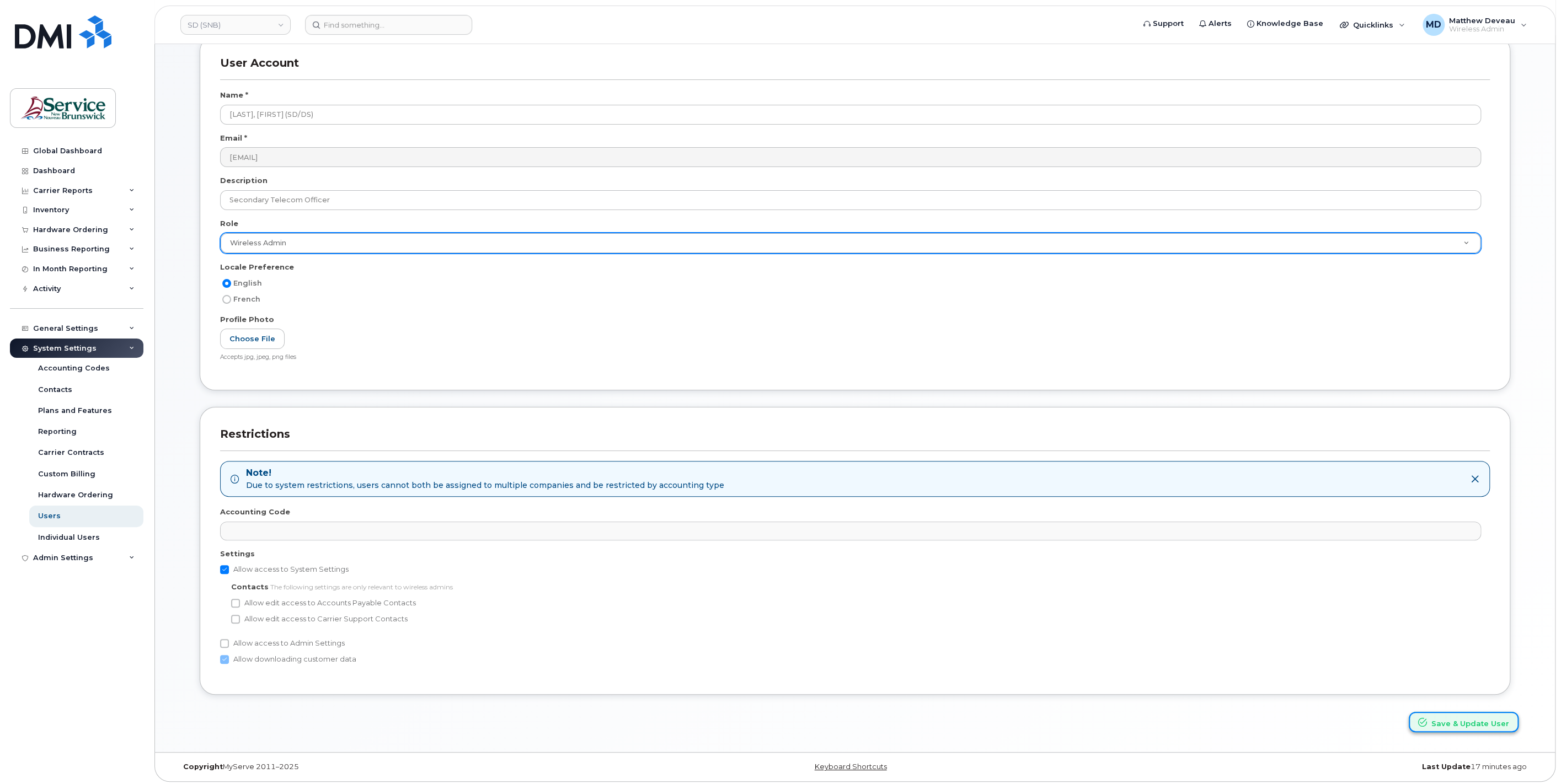 click on "Save & Update User" at bounding box center (1463, 722) 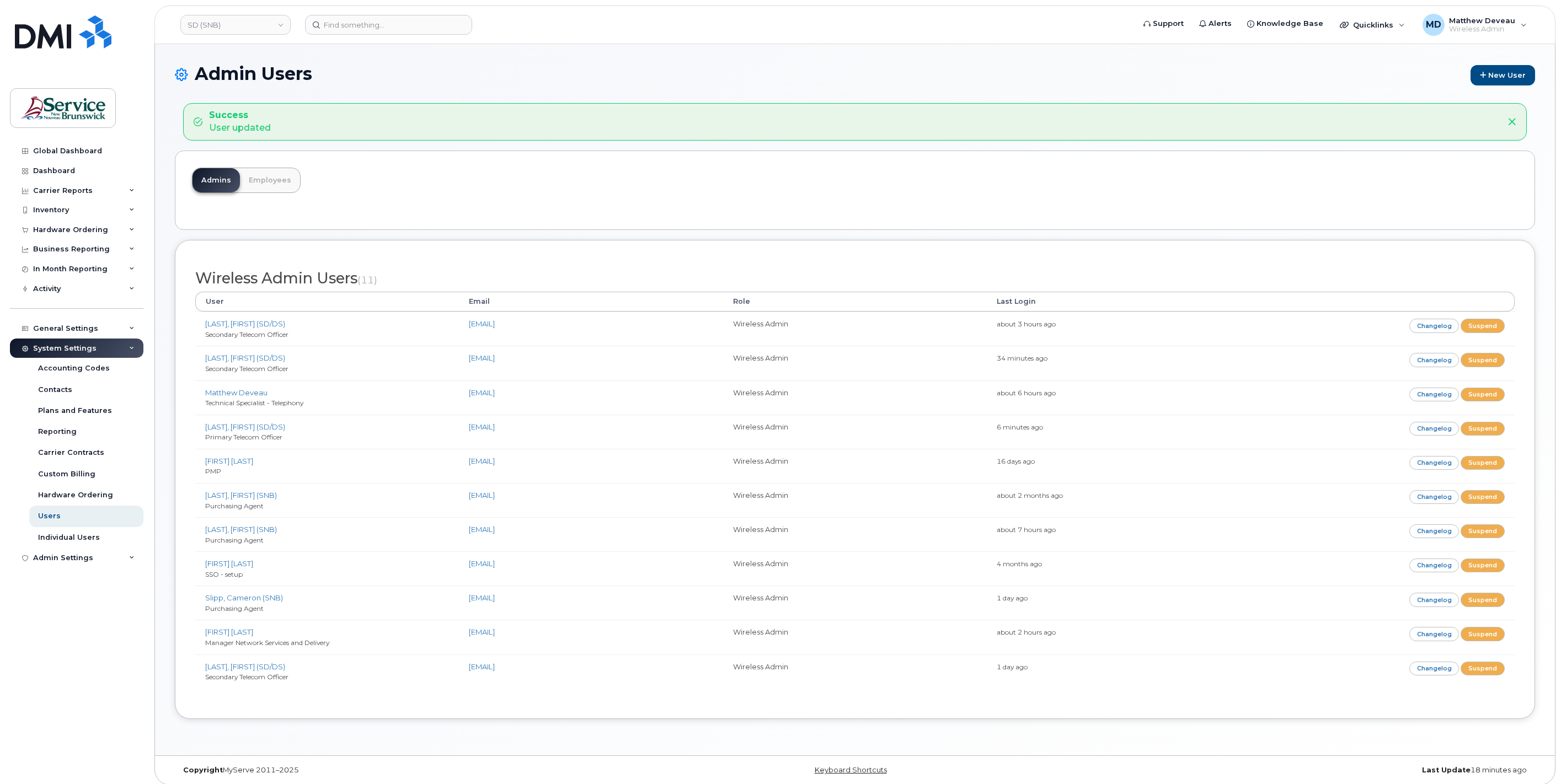 scroll, scrollTop: 0, scrollLeft: 0, axis: both 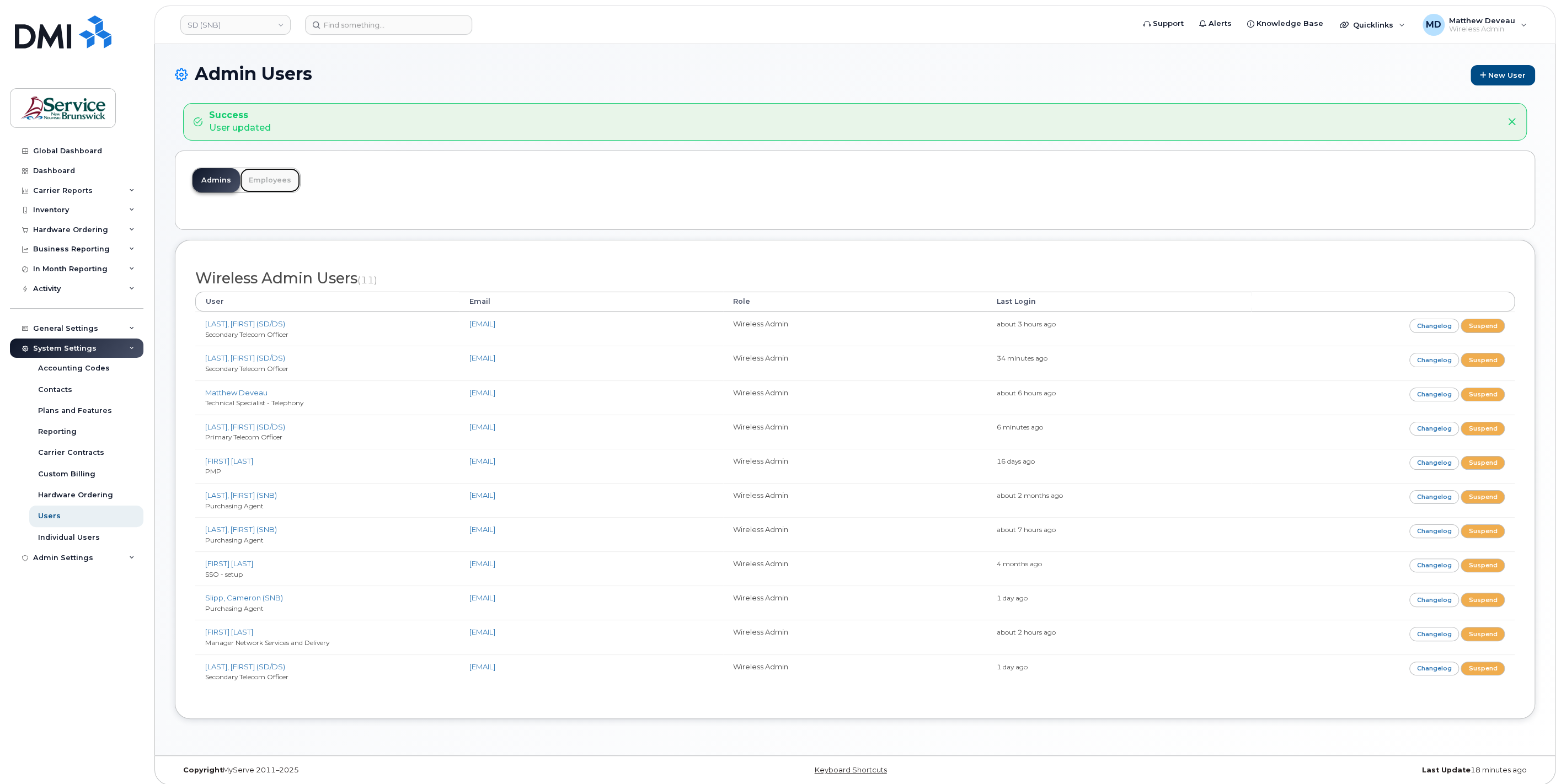 click on "Employees" at bounding box center [270, 180] 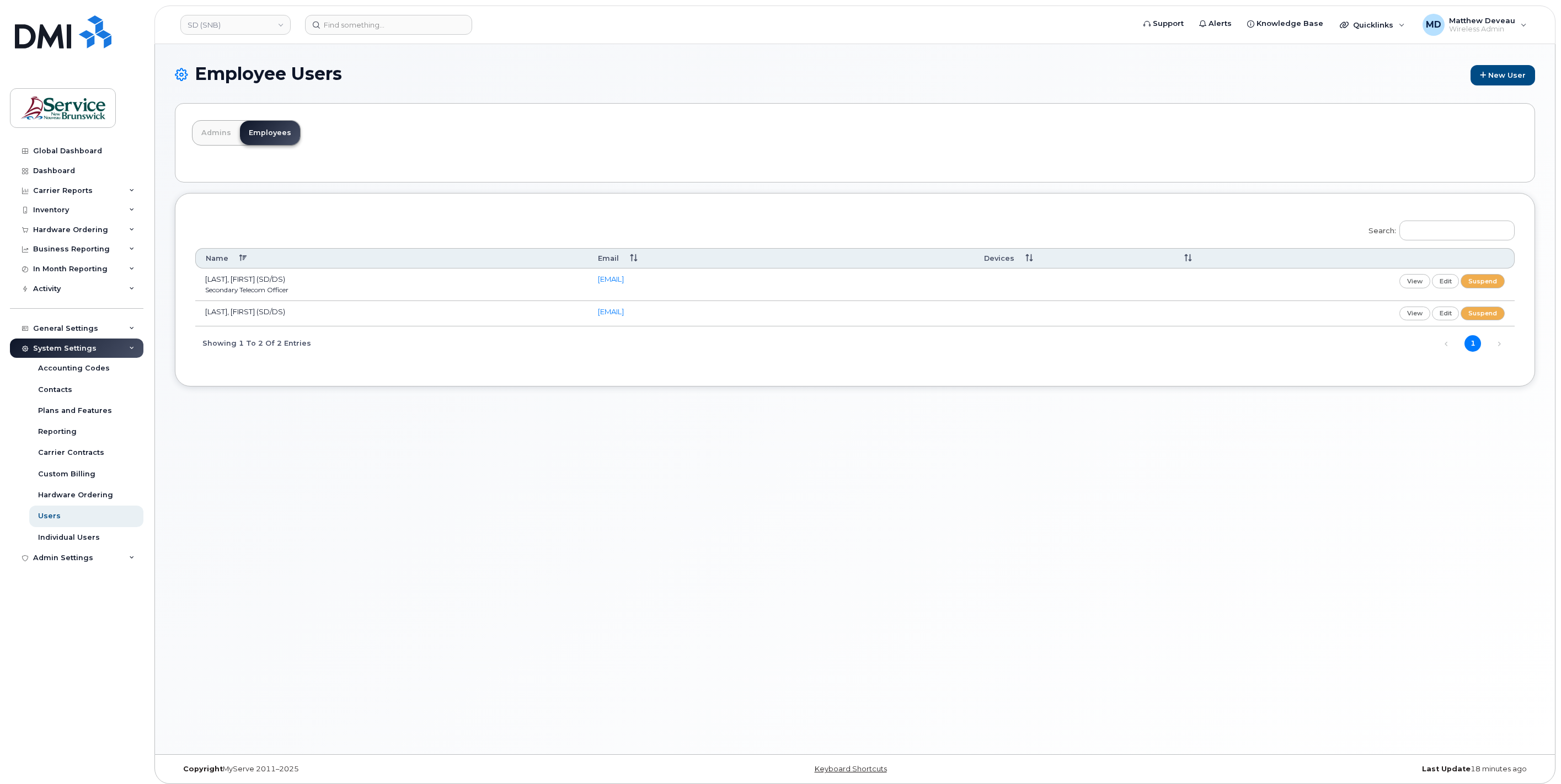 scroll, scrollTop: 0, scrollLeft: 0, axis: both 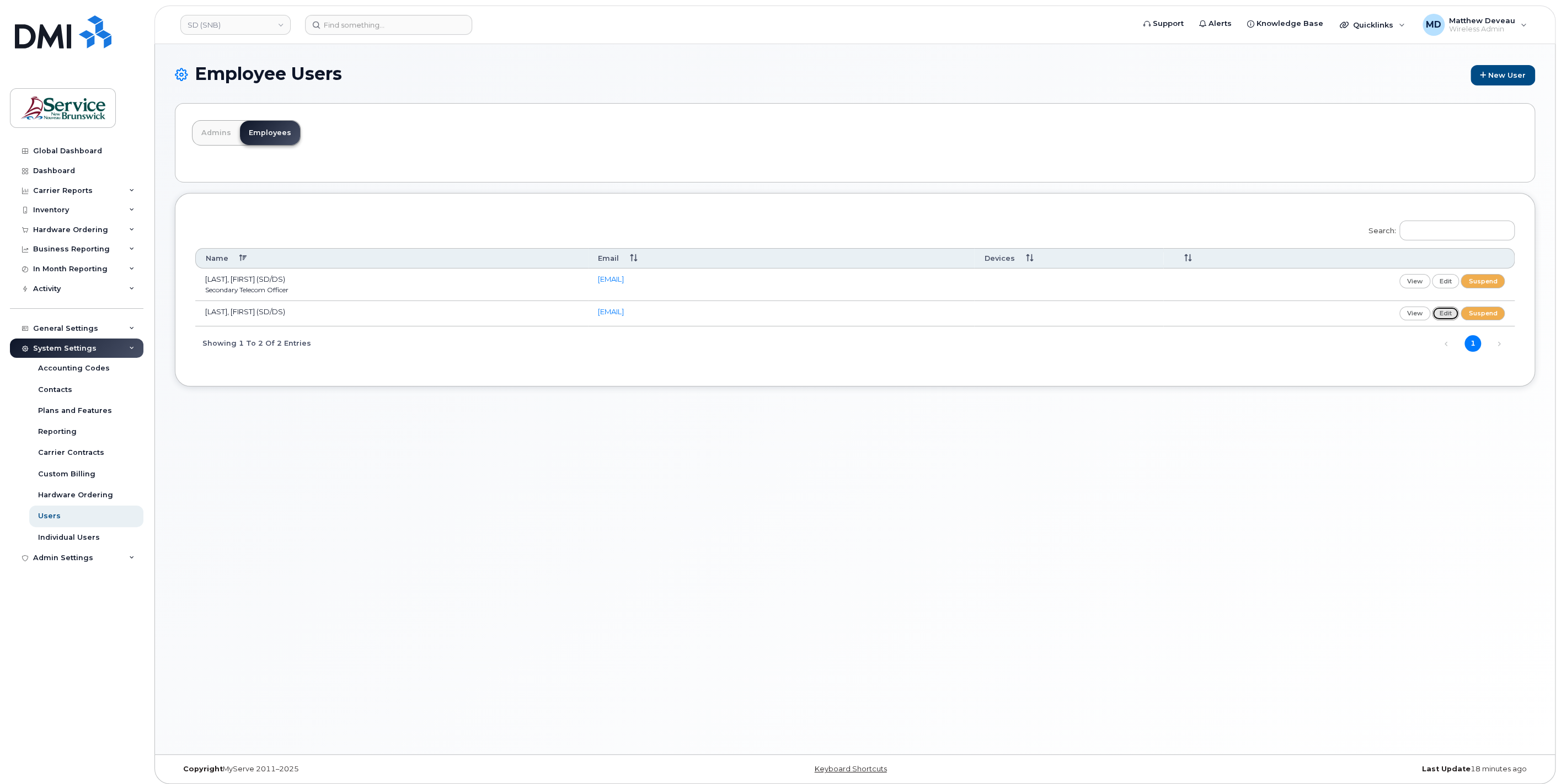 click on "edit" at bounding box center (1446, 313) 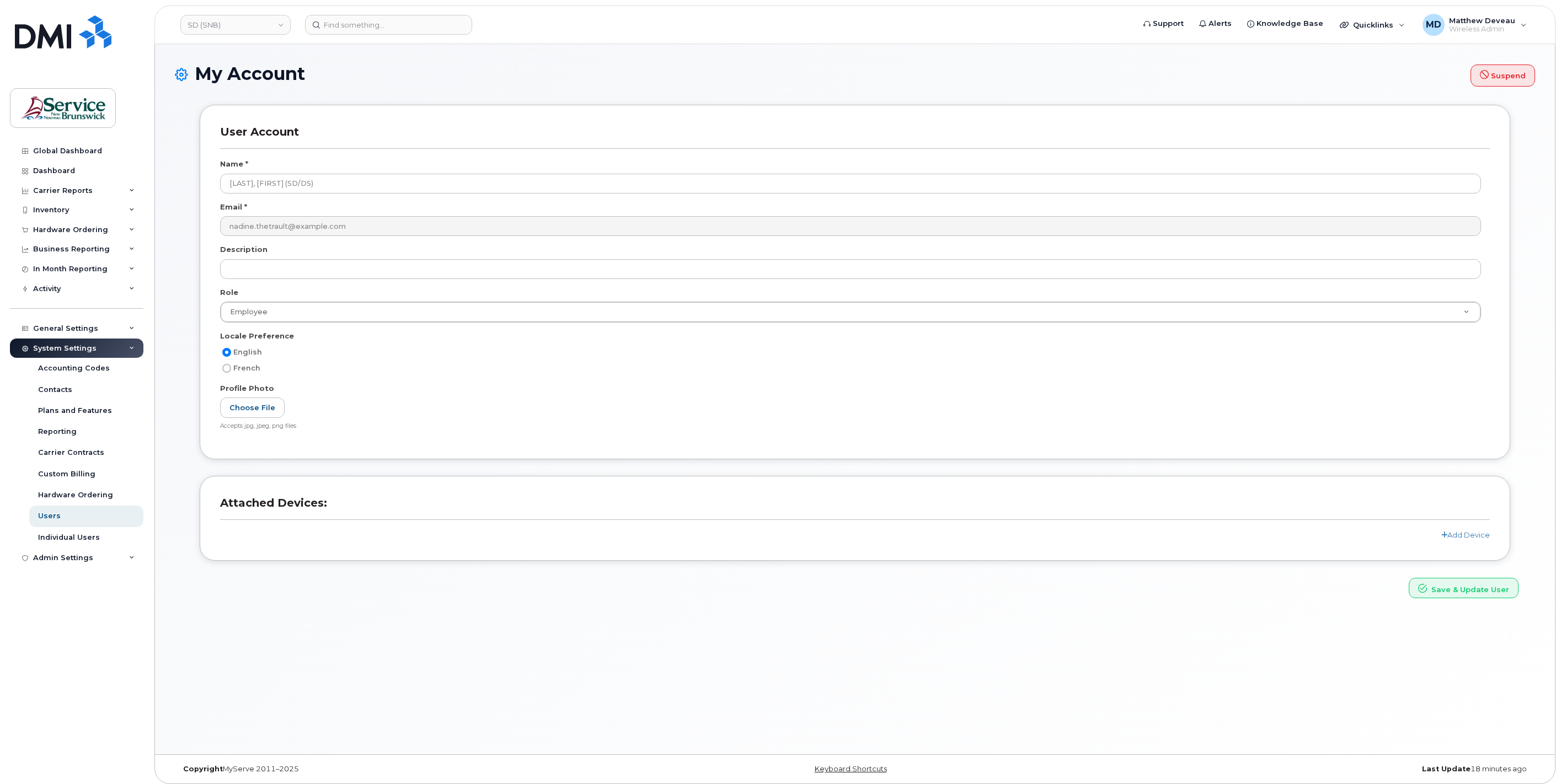 scroll, scrollTop: 0, scrollLeft: 0, axis: both 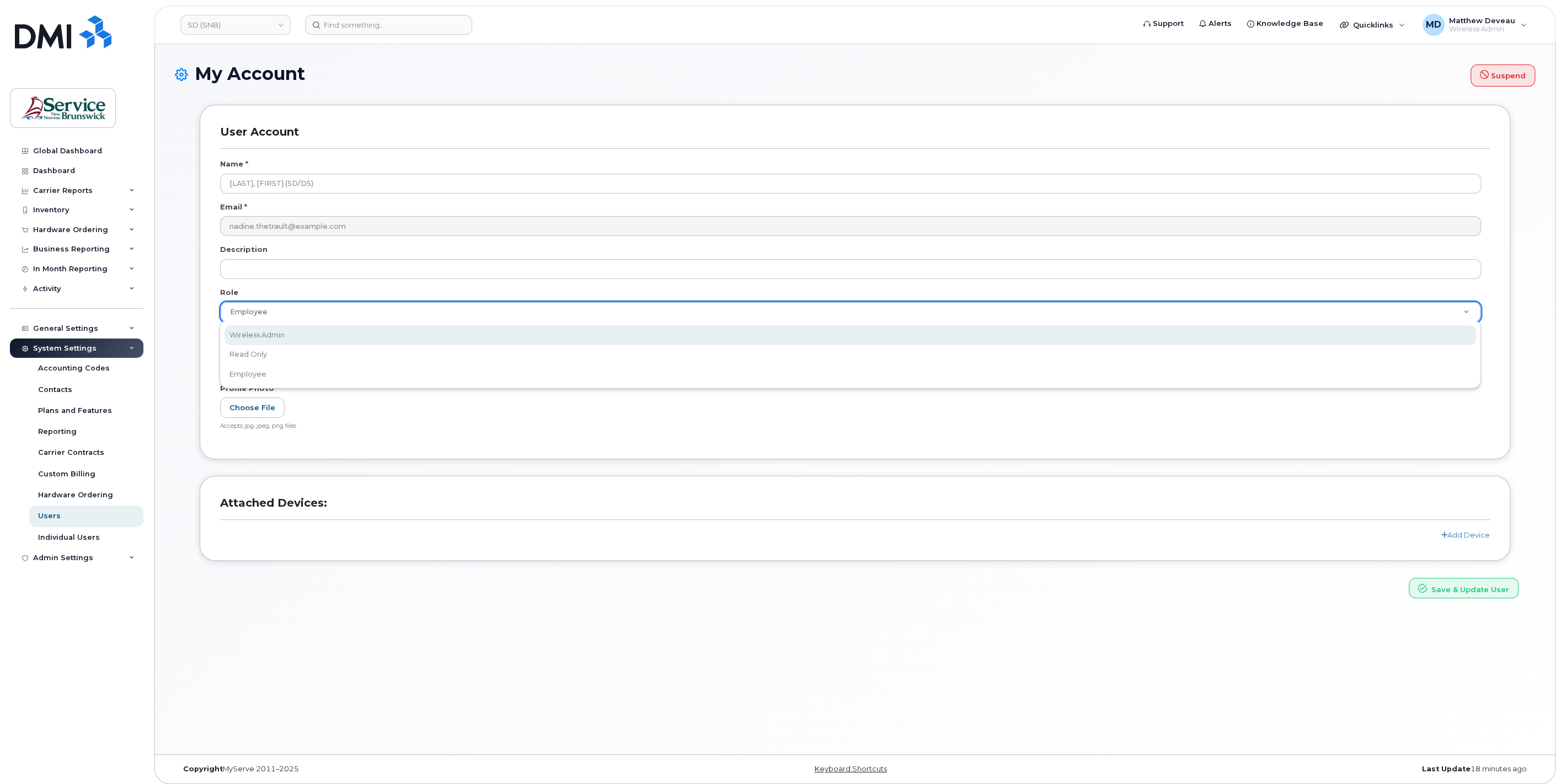 select on "wireless_admin" 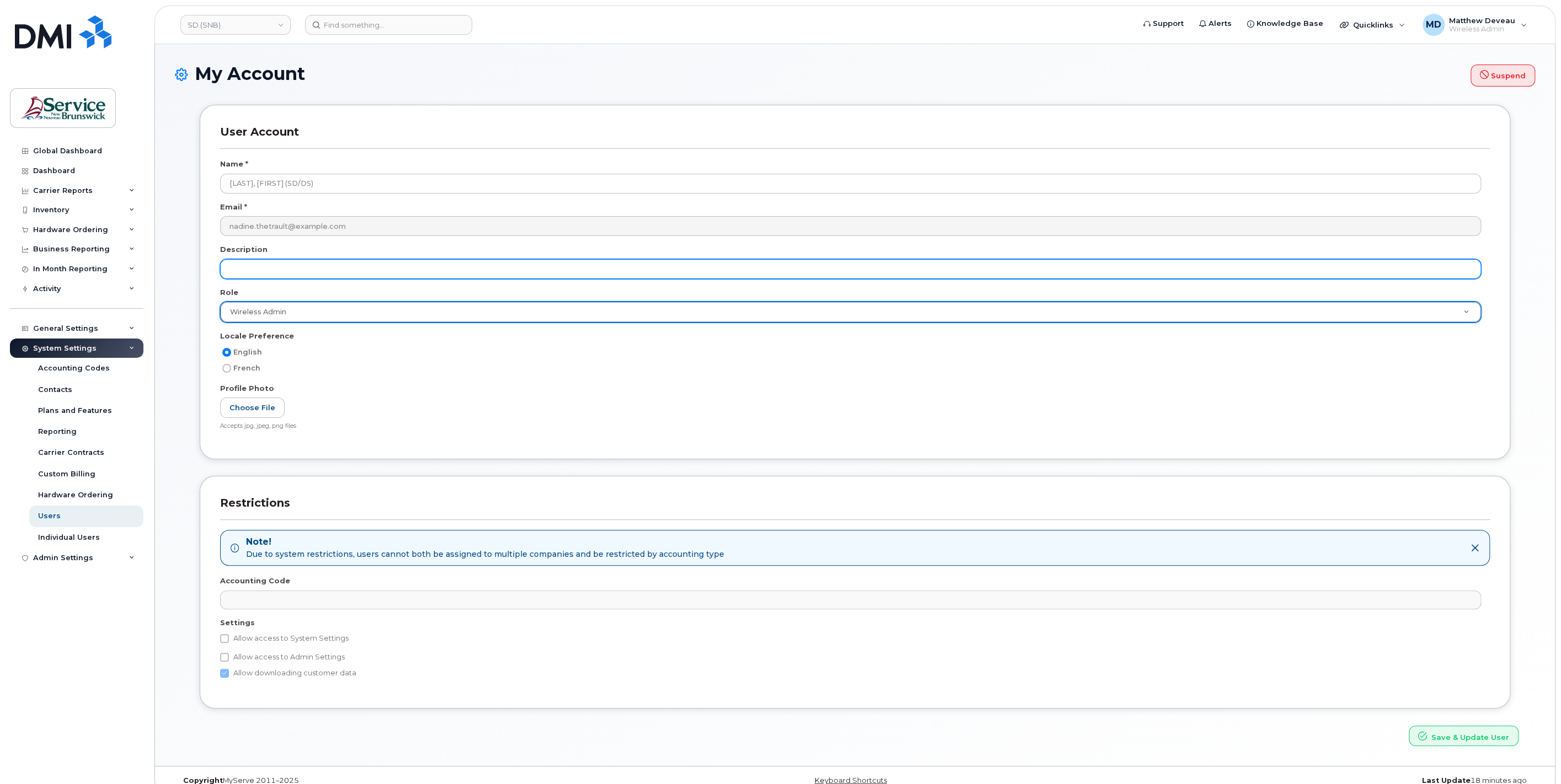 click at bounding box center [851, 269] 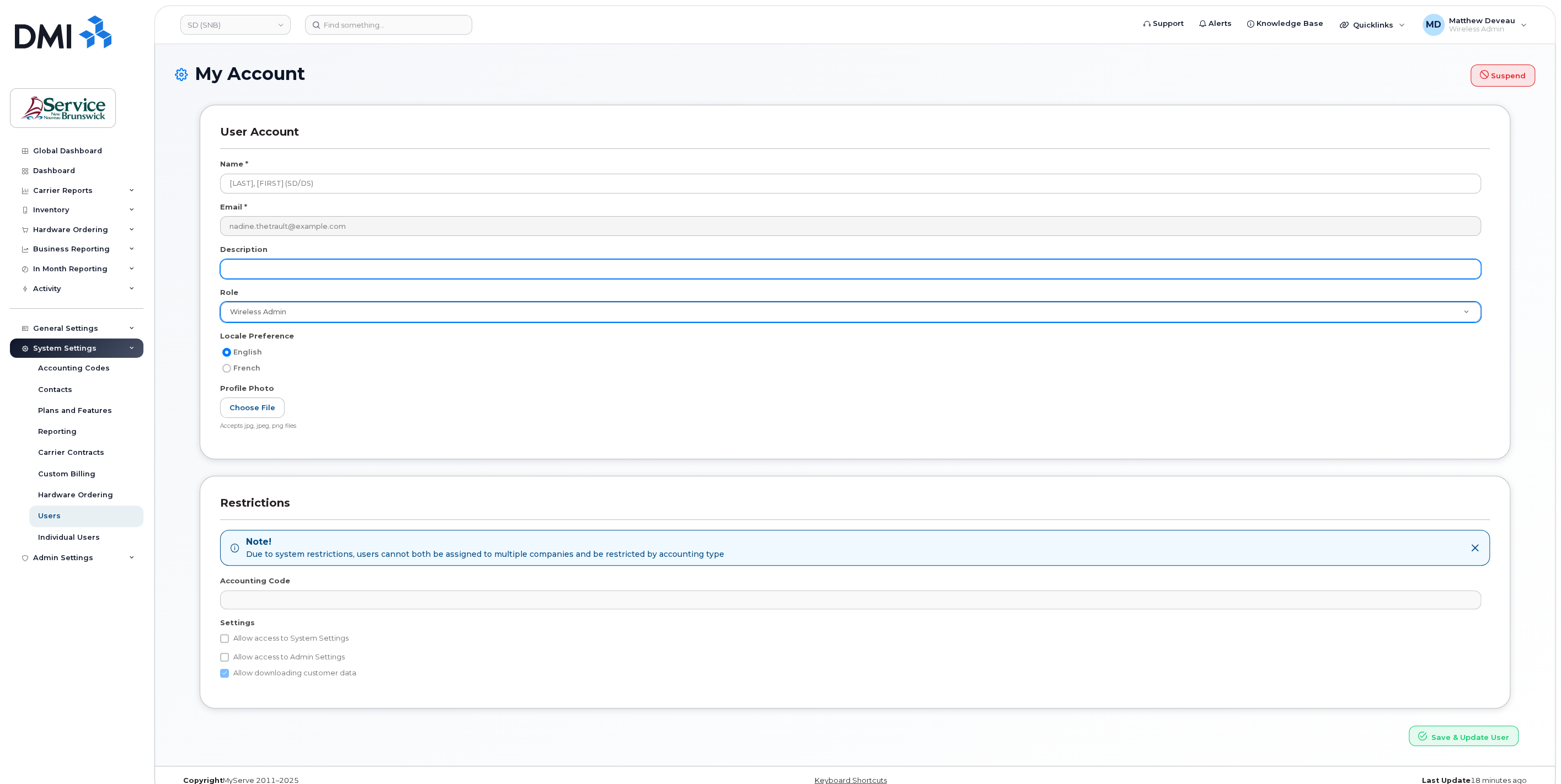 paste on "Secondary Telecom Officer" 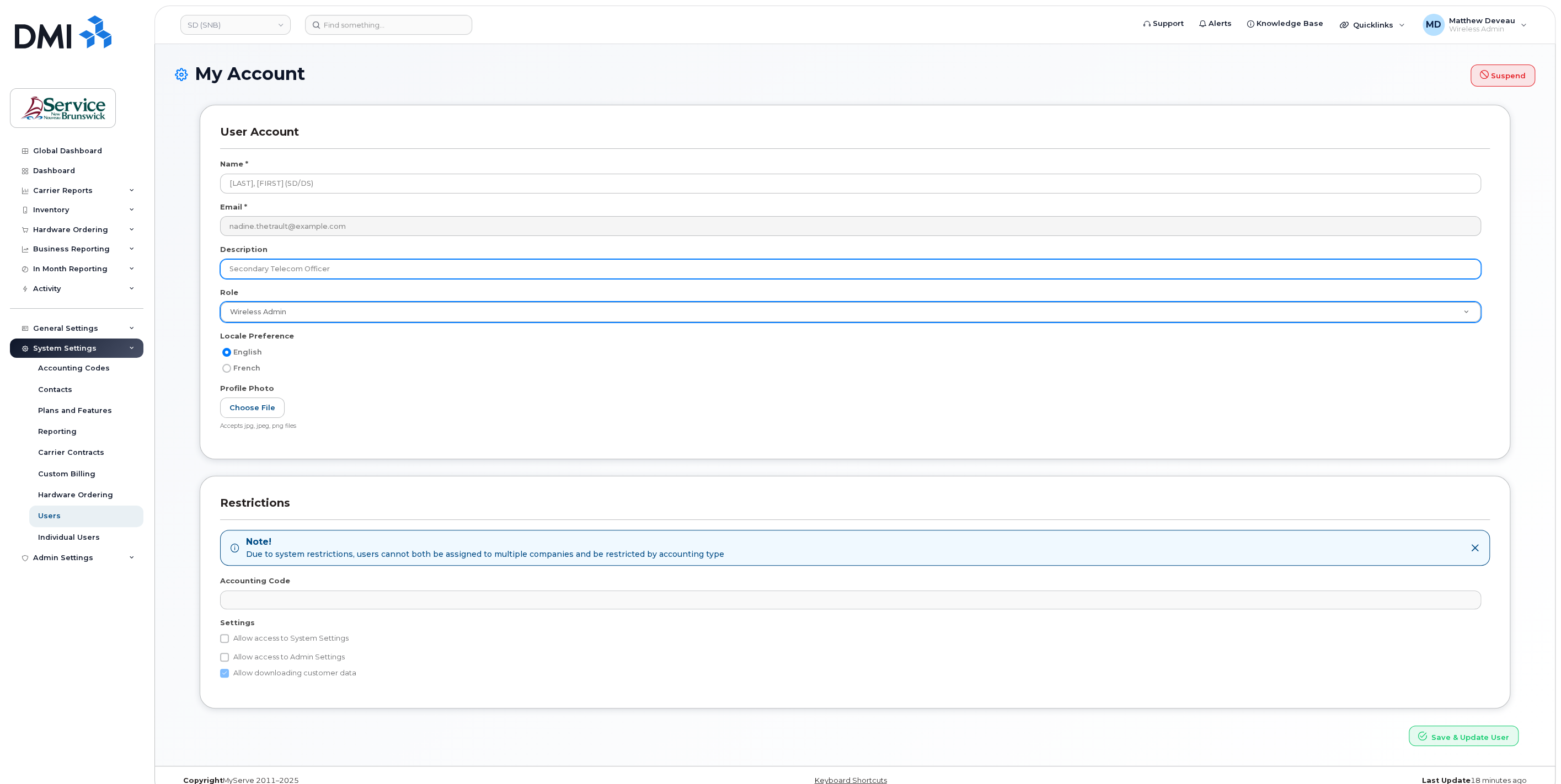 type on "Secondary Telecom Officer" 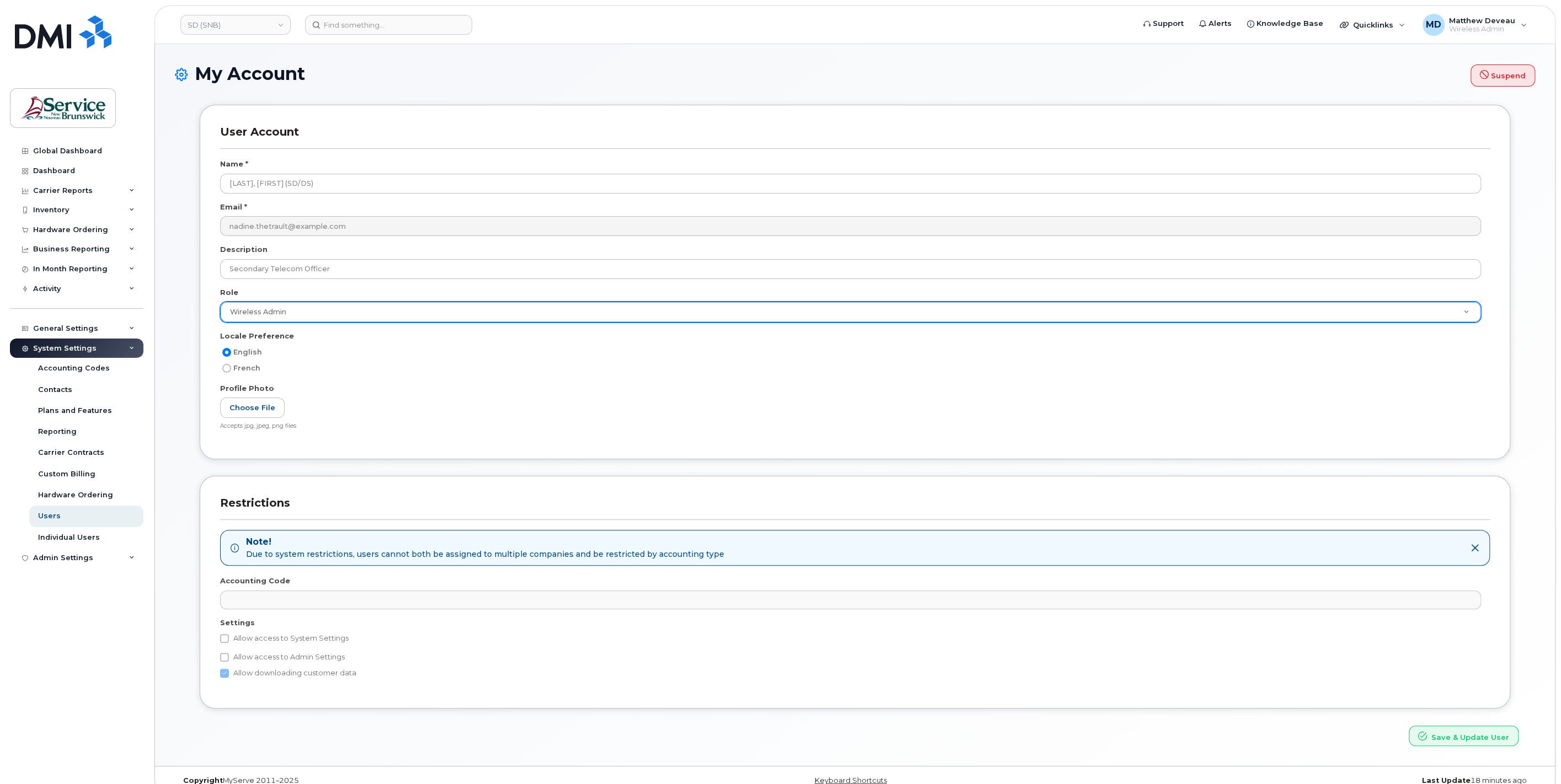 click on "Allow access to System Settings" at bounding box center [284, 638] 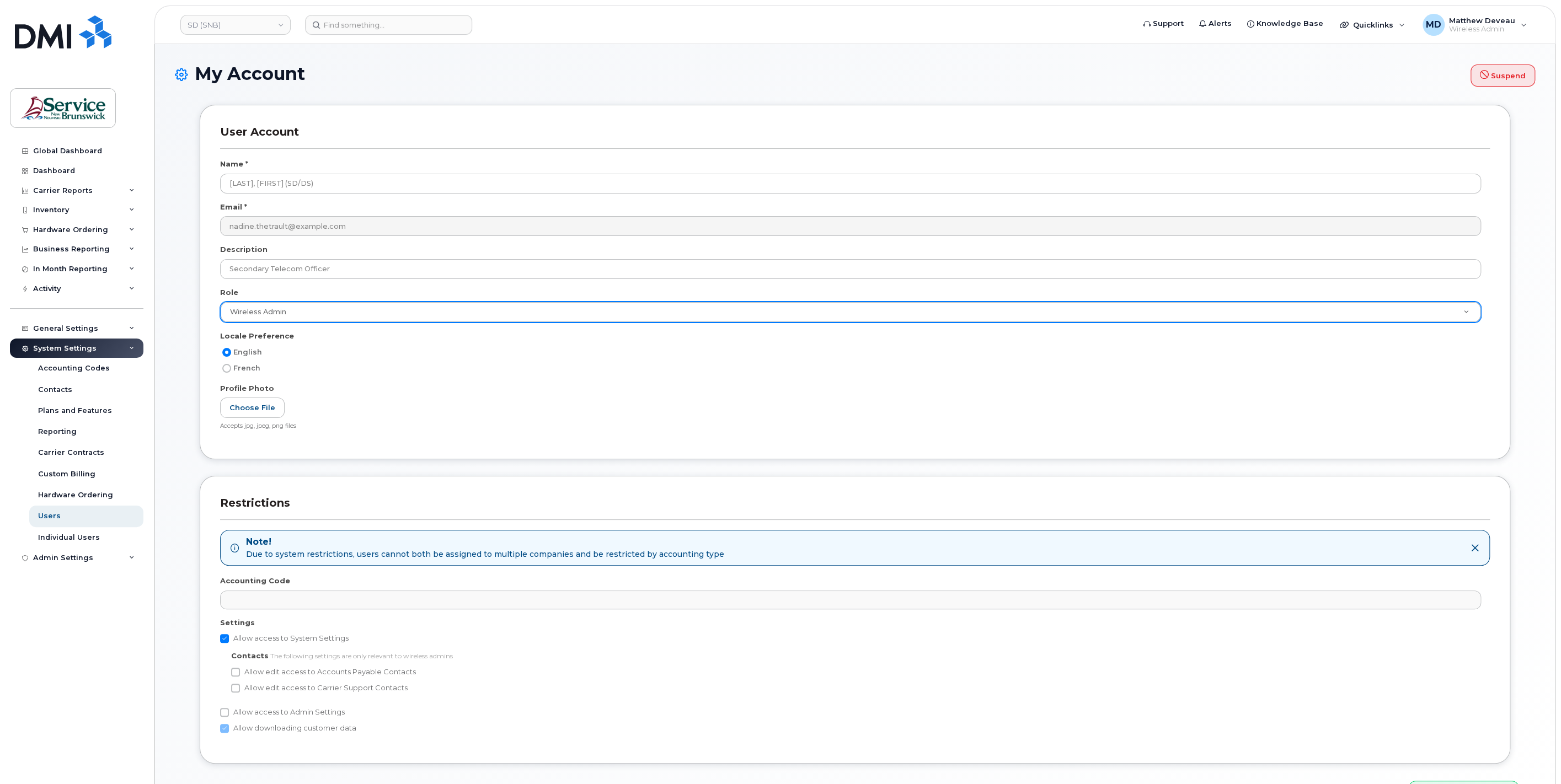 scroll, scrollTop: 69, scrollLeft: 0, axis: vertical 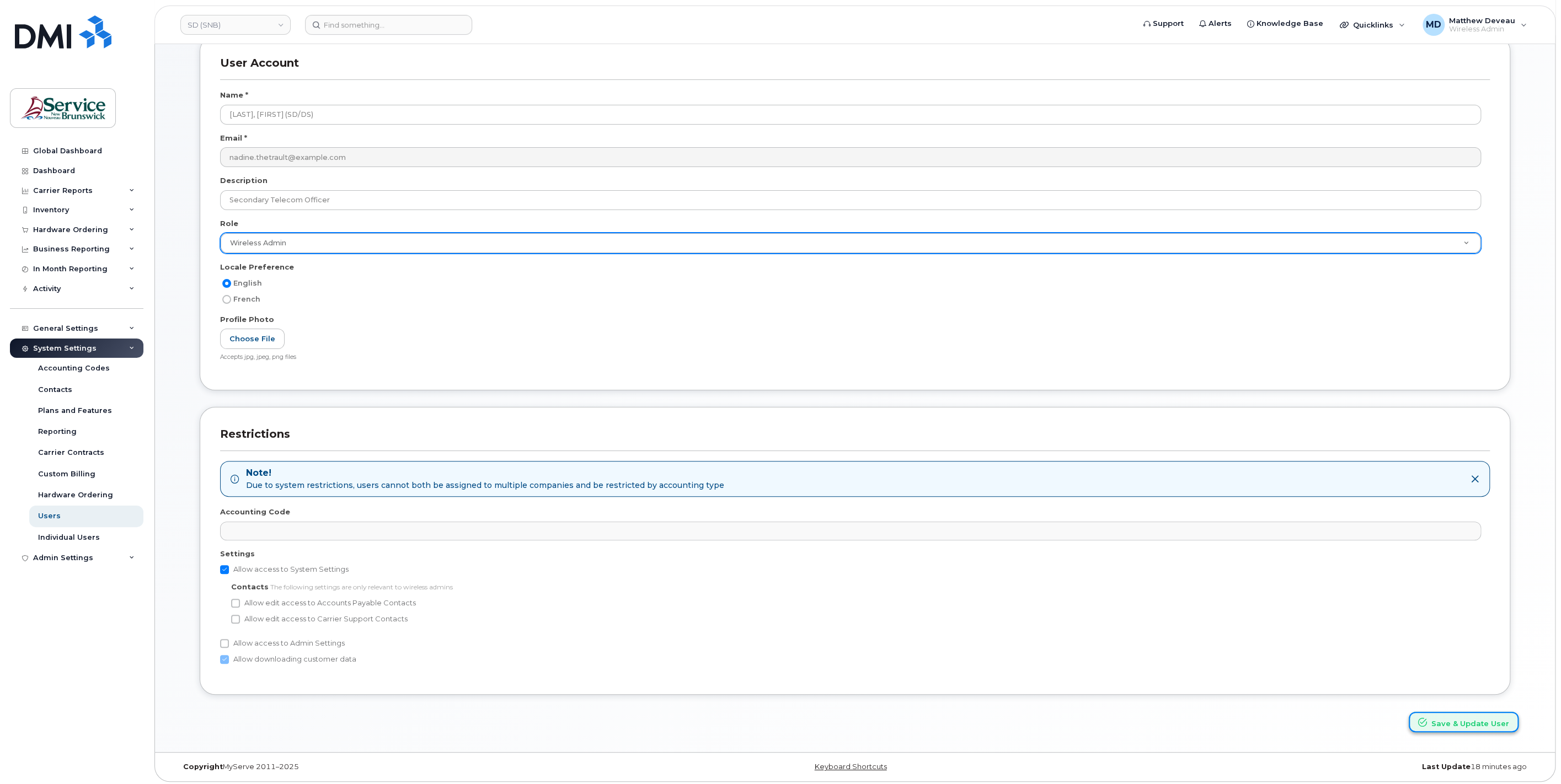 click on "Save & Update User" at bounding box center (1463, 722) 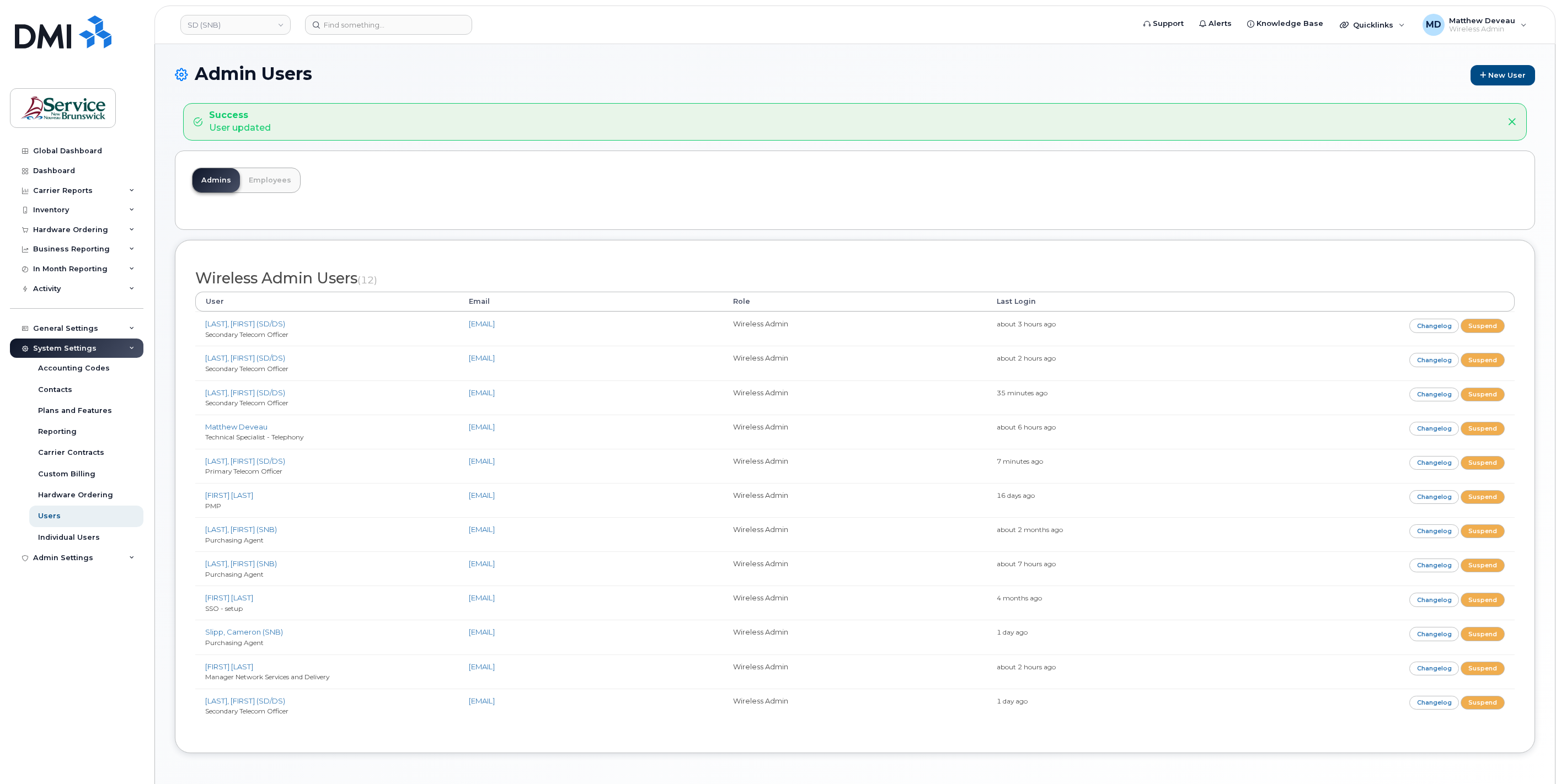 scroll, scrollTop: 0, scrollLeft: 0, axis: both 